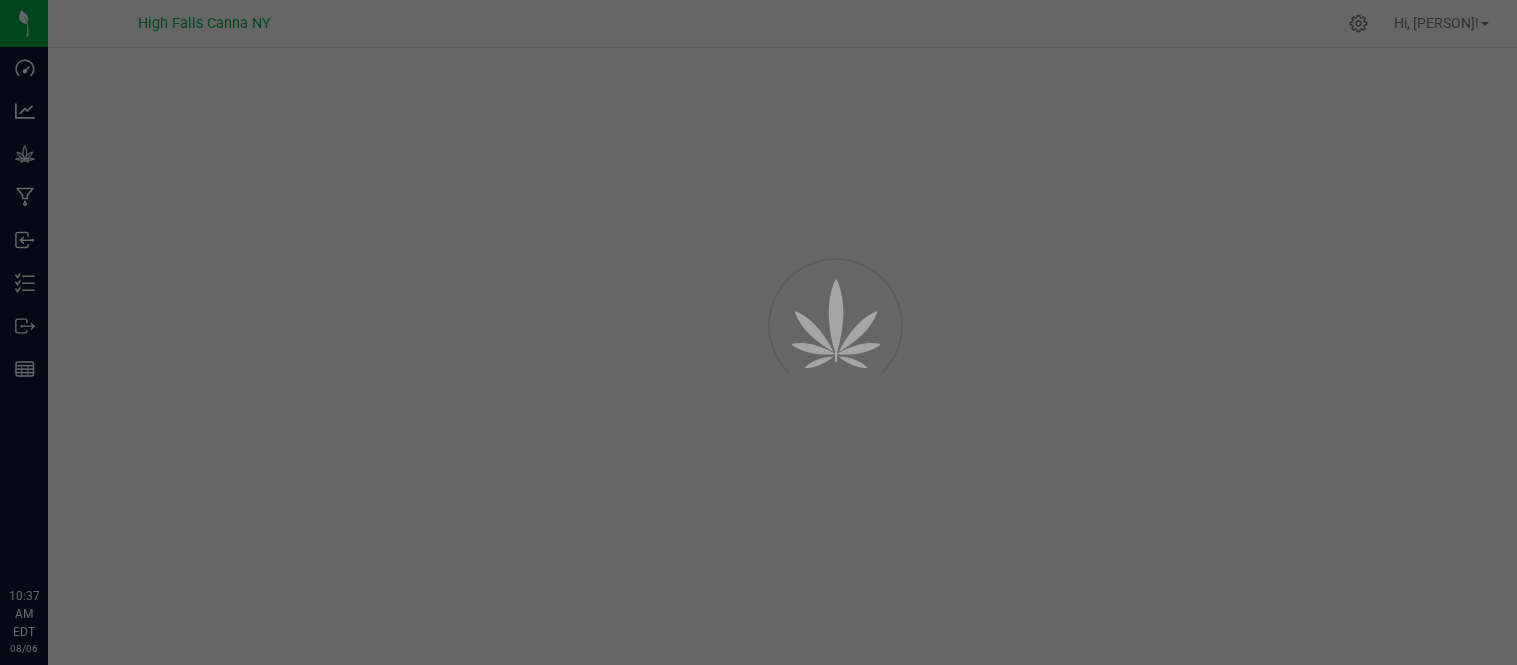 scroll, scrollTop: 0, scrollLeft: 0, axis: both 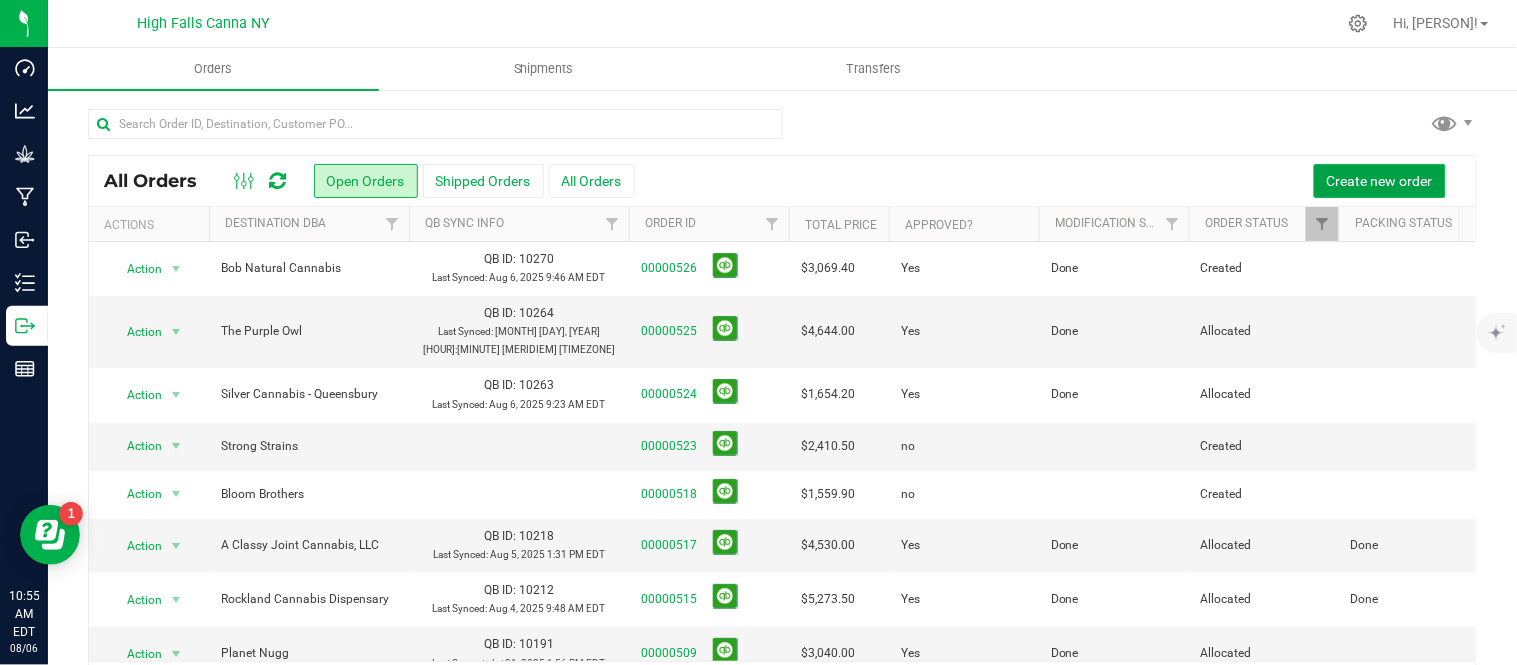 click on "Create new order" at bounding box center (1380, 181) 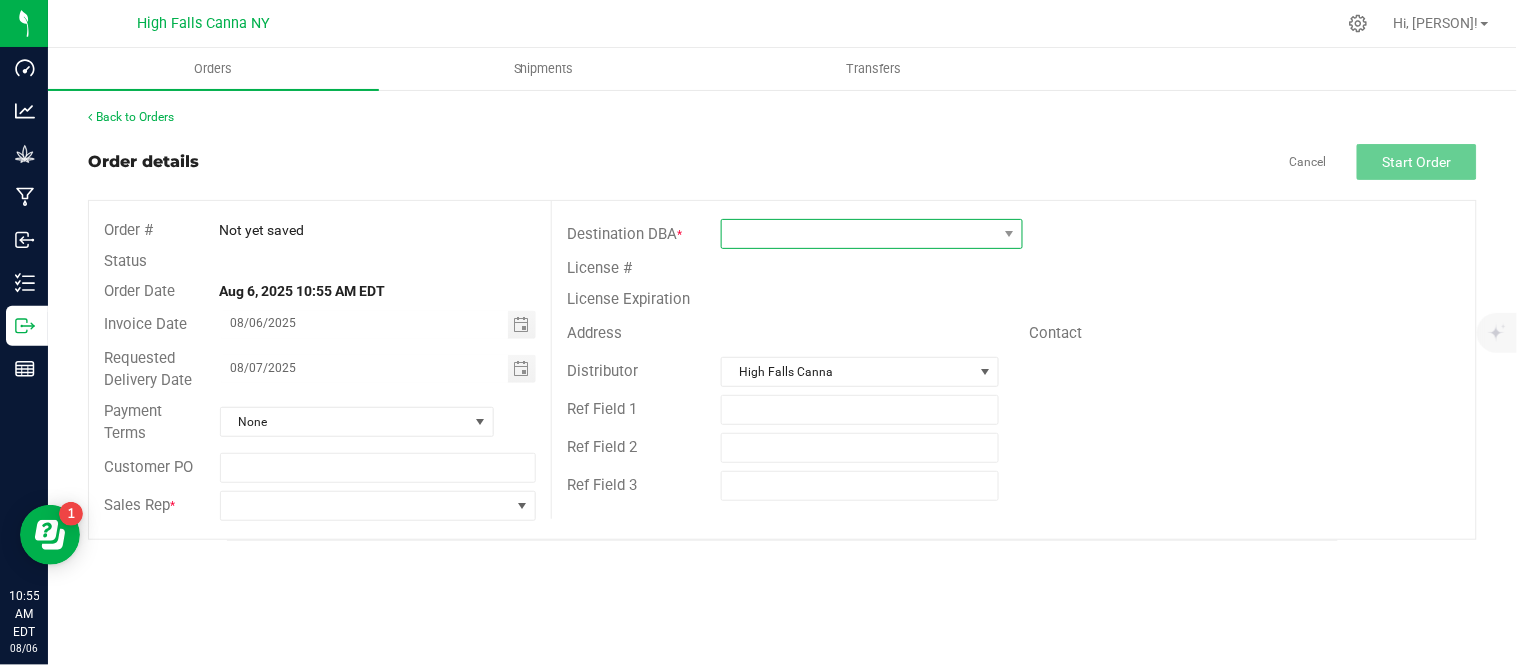 click at bounding box center (859, 234) 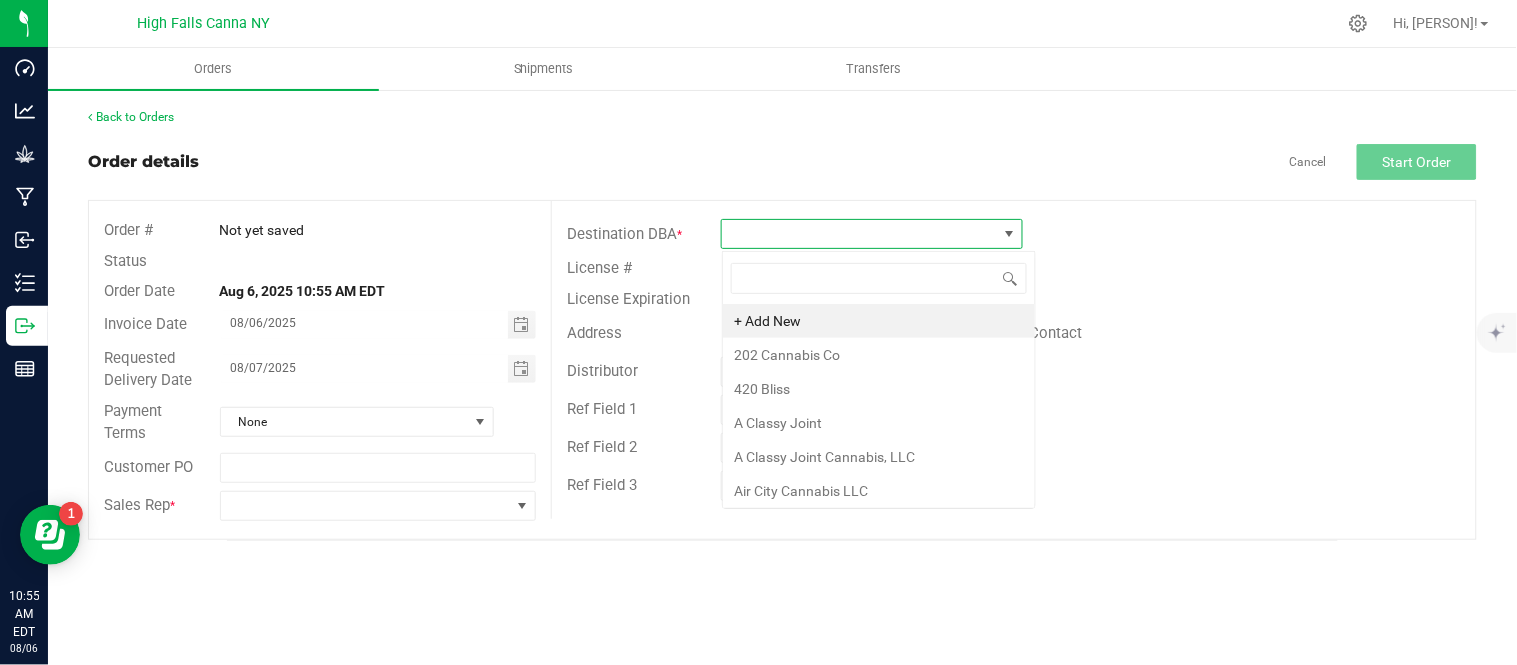 scroll, scrollTop: 99970, scrollLeft: 99697, axis: both 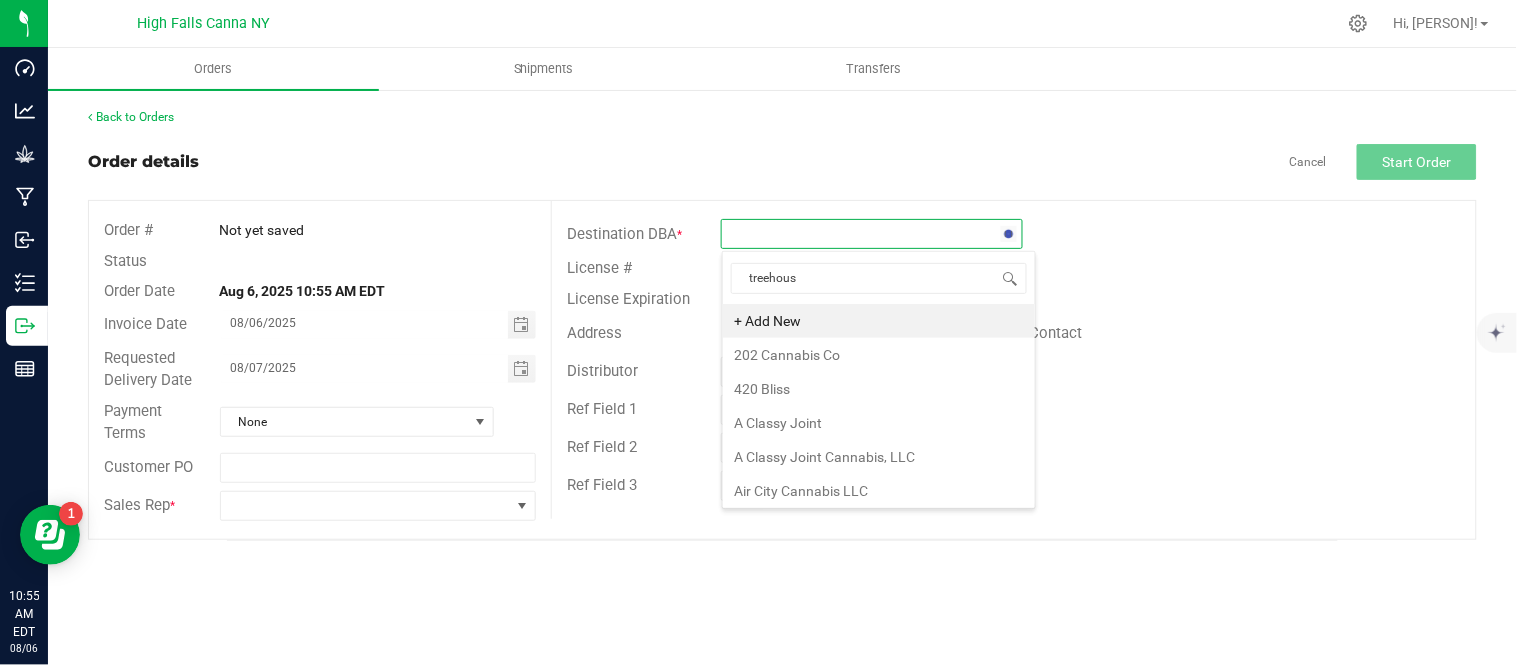 type on "treehouse" 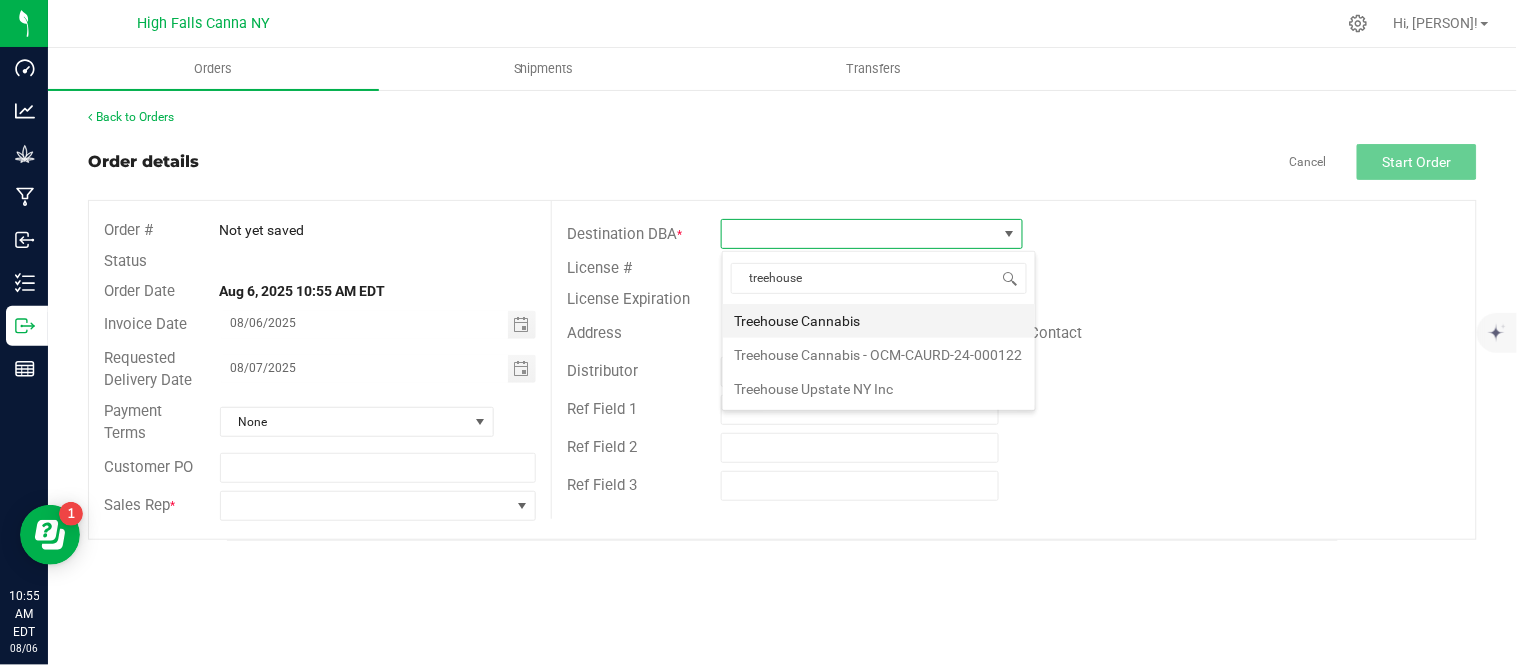 click on "Treehouse Cannabis" at bounding box center [879, 321] 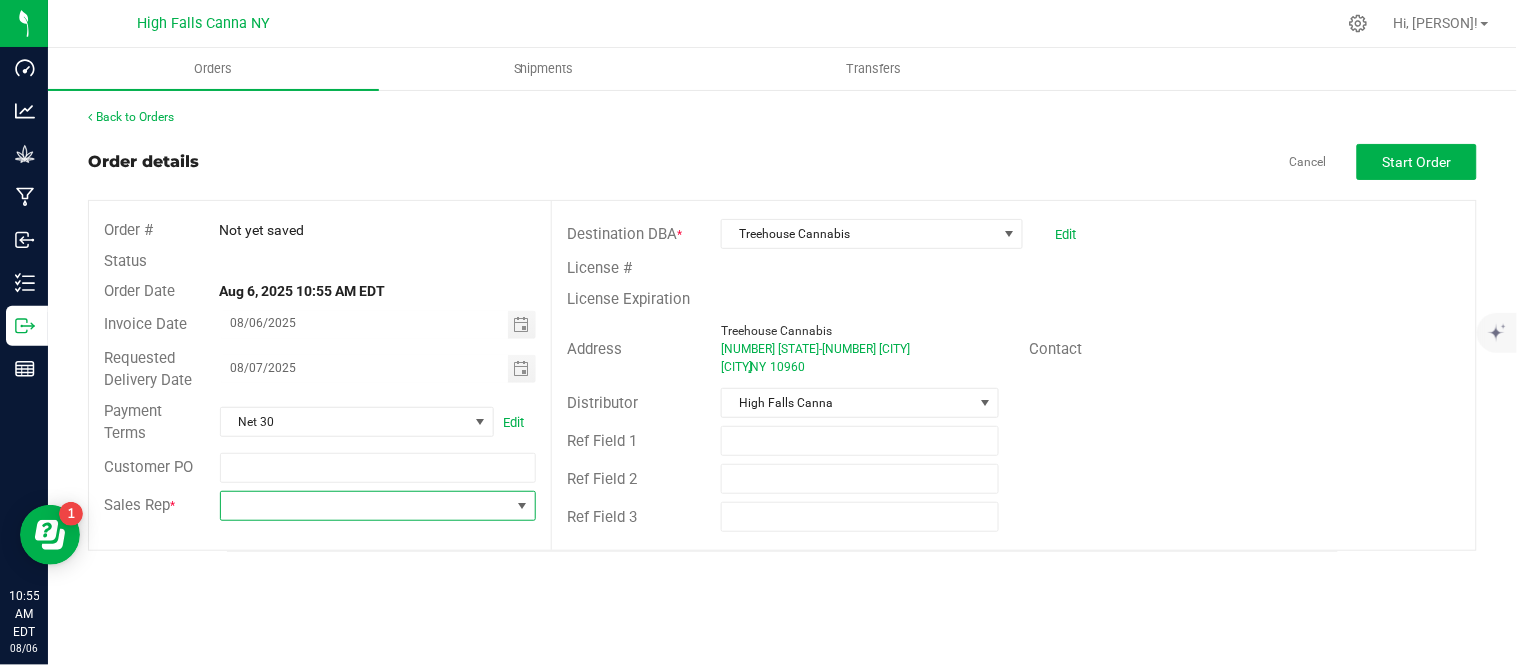 click at bounding box center [366, 506] 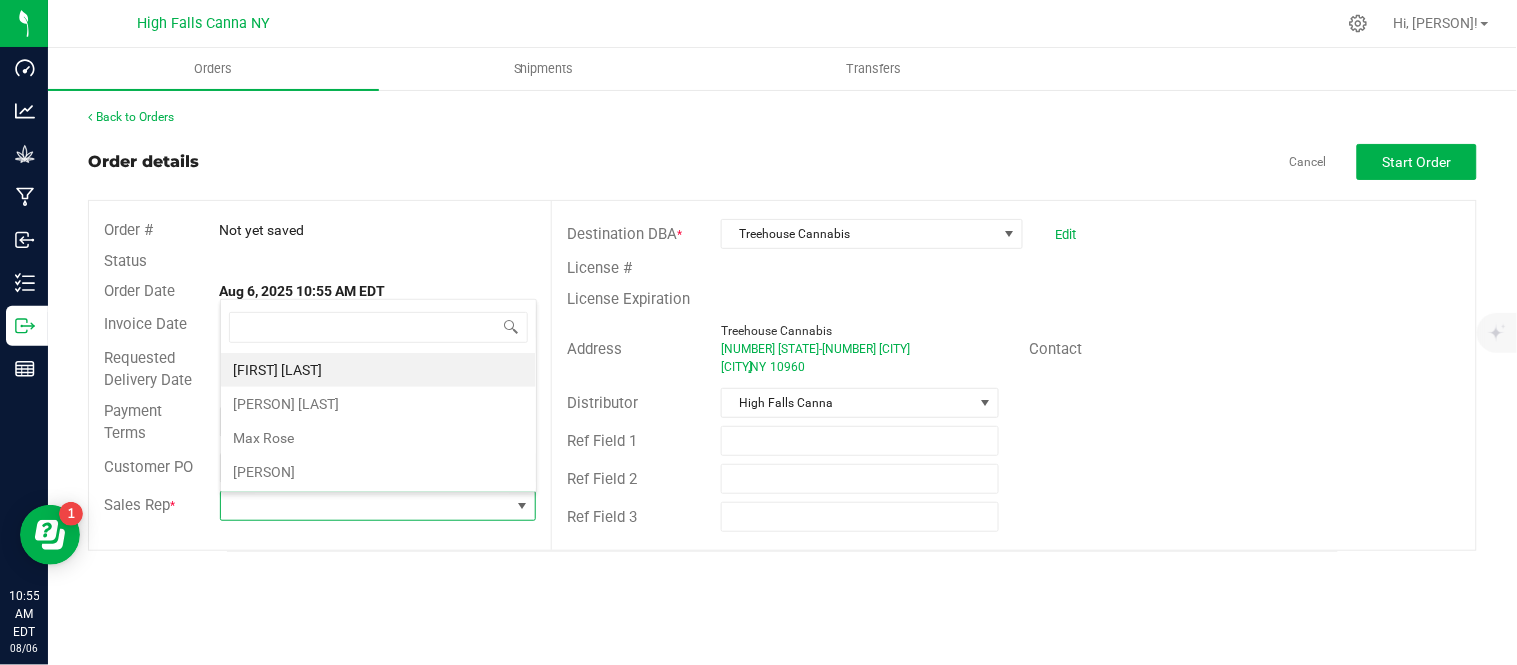 scroll, scrollTop: 99970, scrollLeft: 99683, axis: both 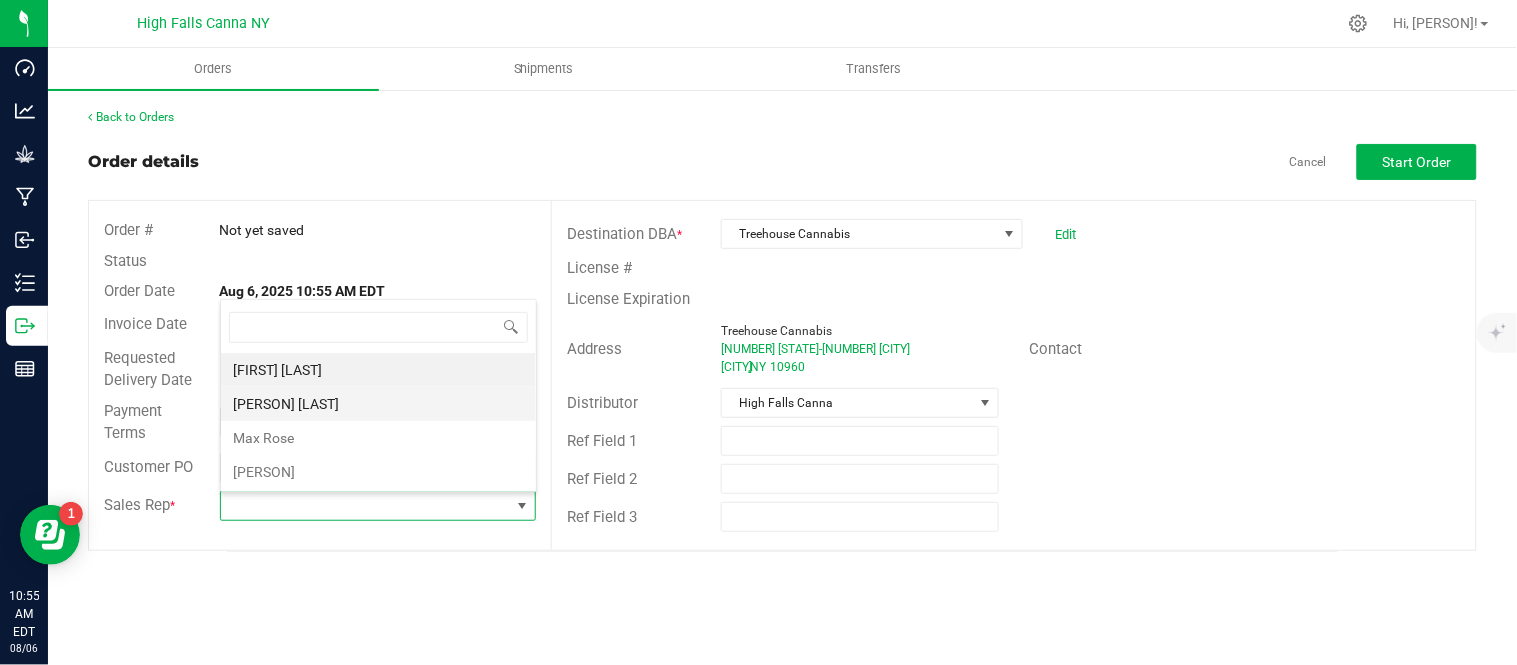 click on "[PERSON] [LAST]" at bounding box center [378, 404] 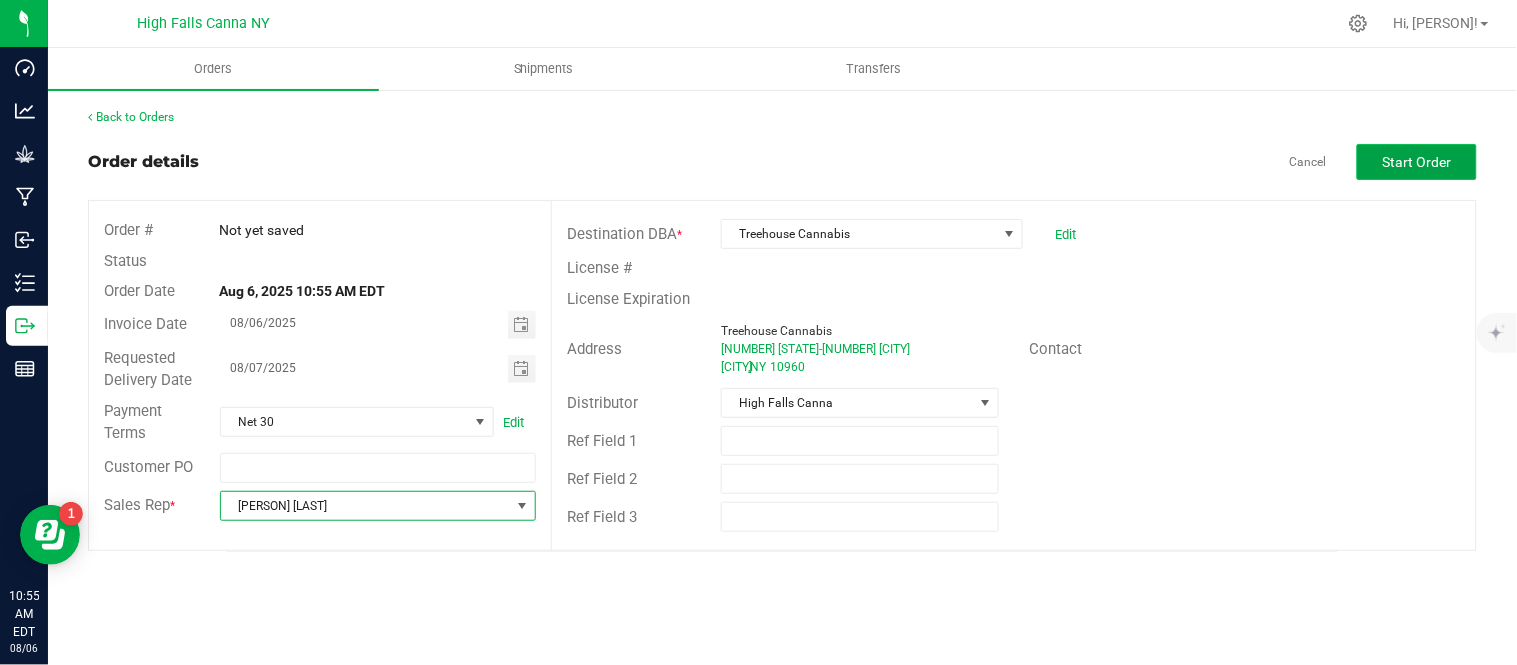 click on "Start Order" at bounding box center (1417, 162) 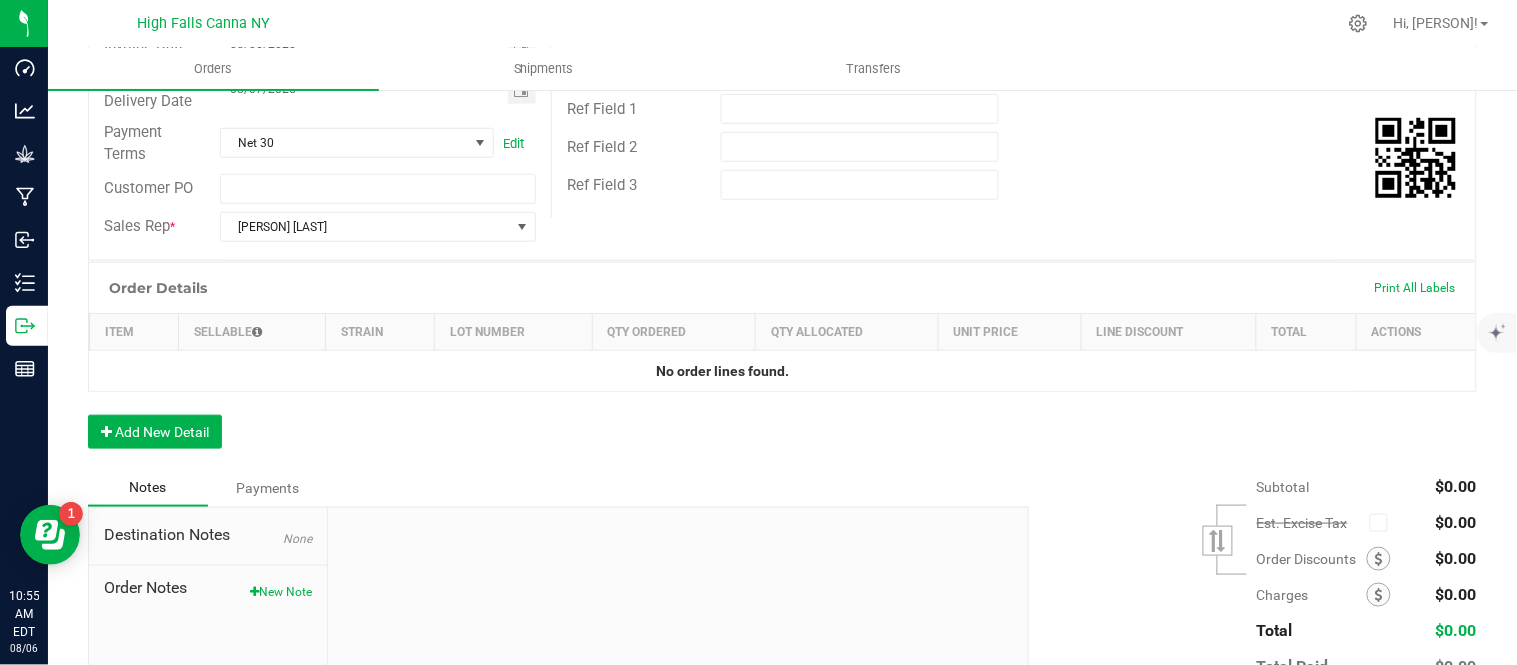 scroll, scrollTop: 333, scrollLeft: 0, axis: vertical 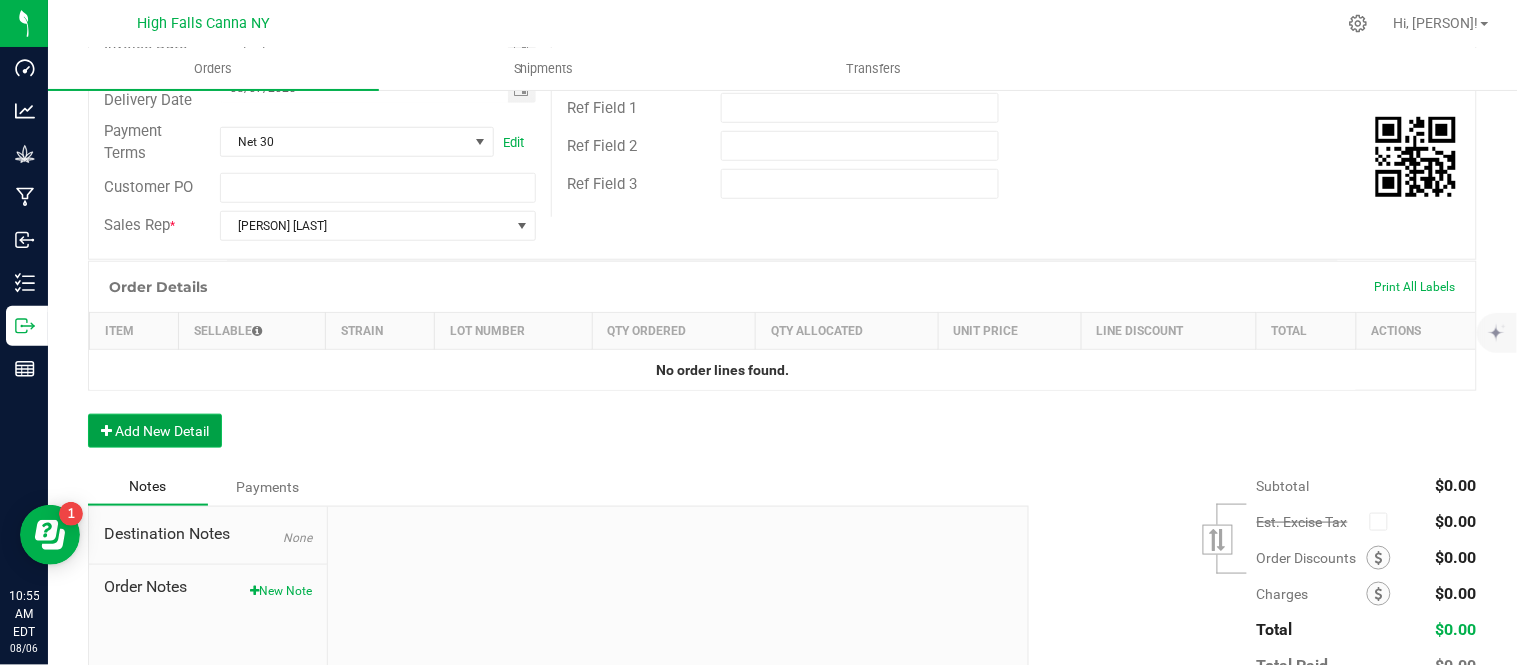 click on "Add New Detail" at bounding box center [155, 431] 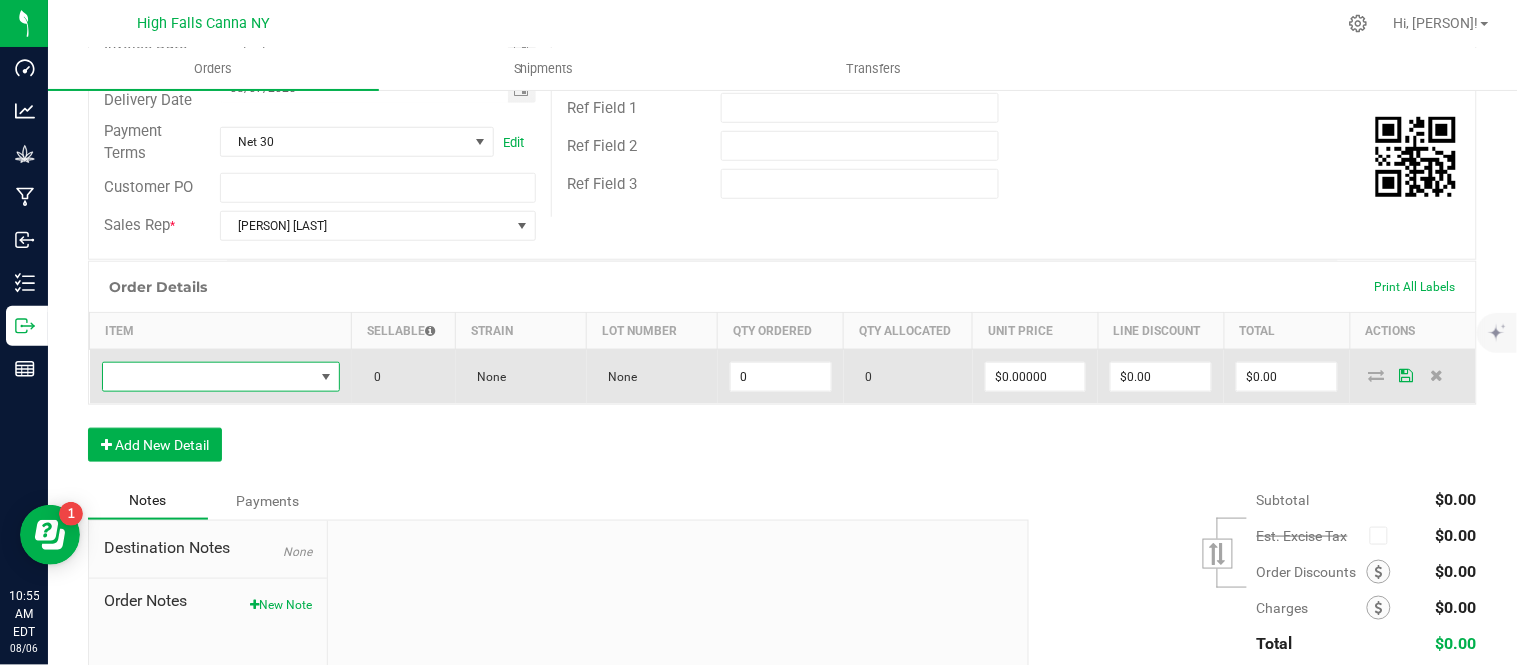 click at bounding box center (208, 377) 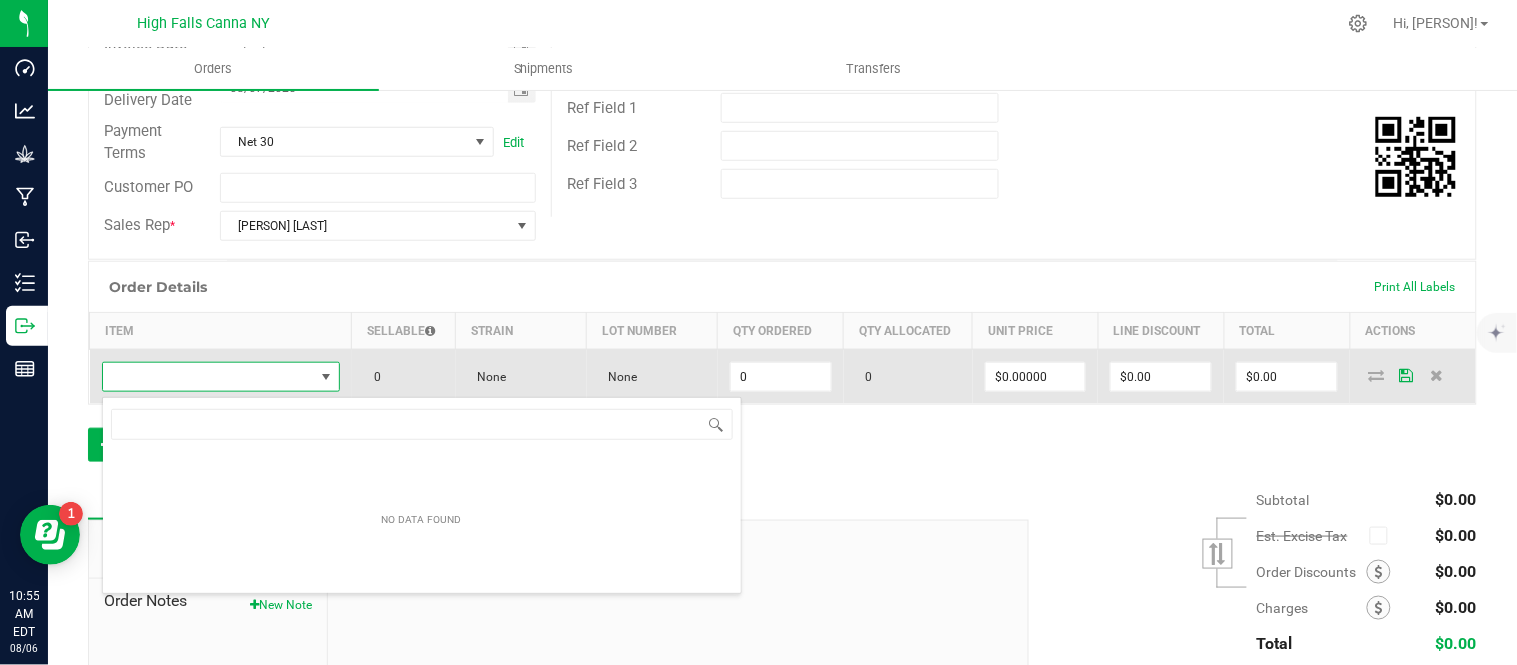 scroll, scrollTop: 99970, scrollLeft: 99768, axis: both 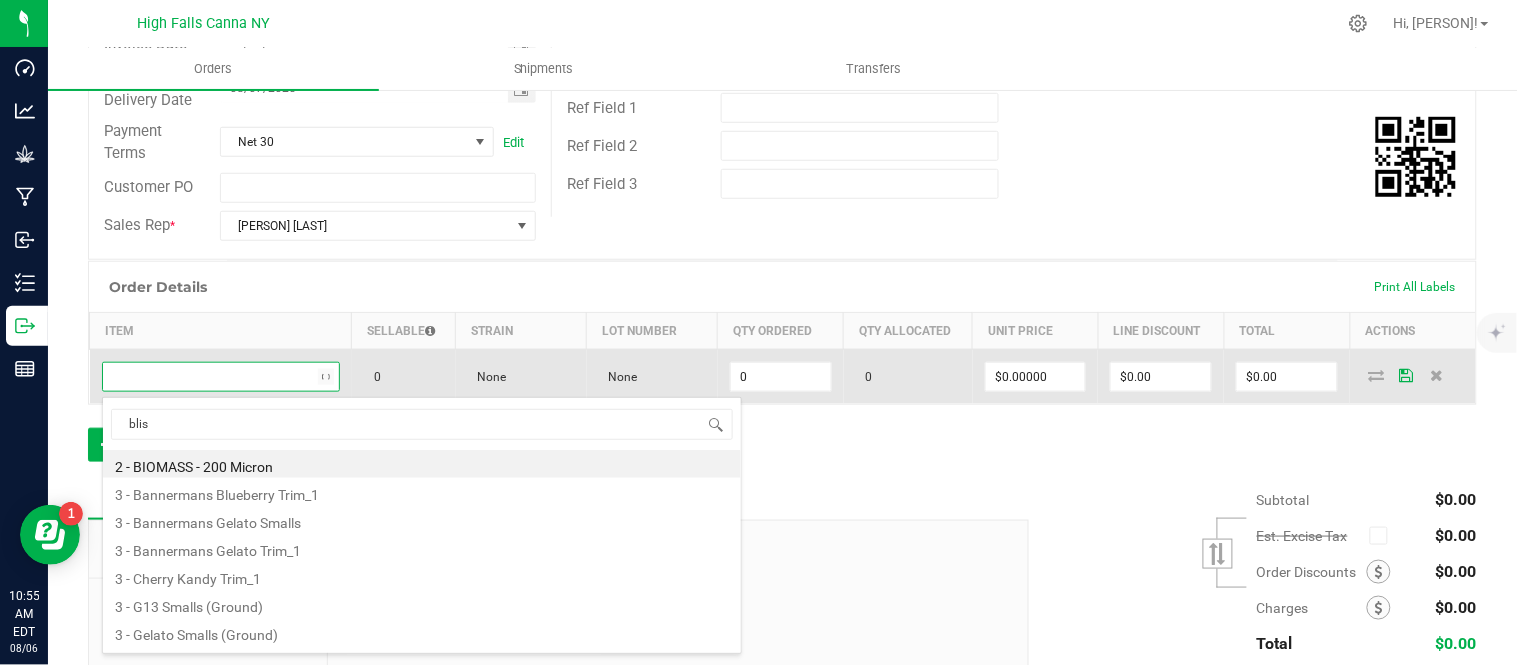 type on "bliss" 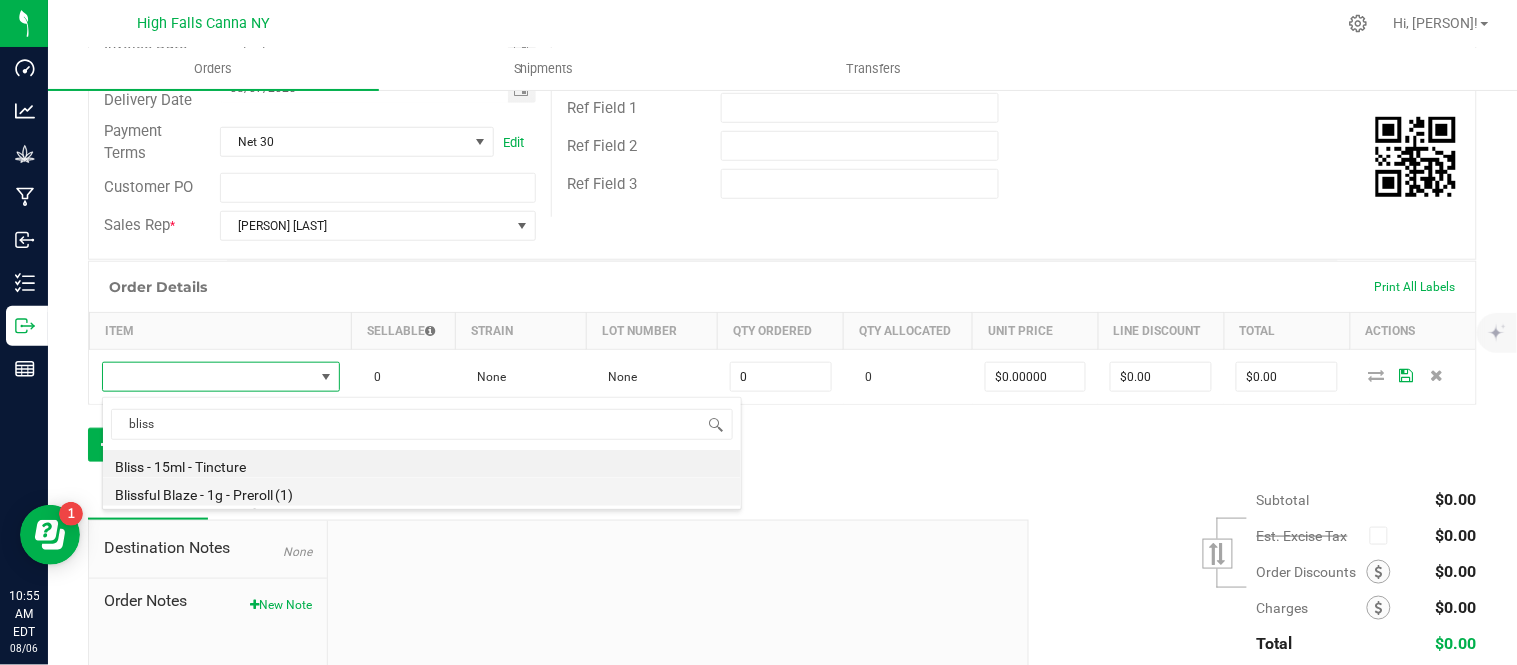 click on "Blissful Blaze - 1g - Preroll (1)" at bounding box center (422, 492) 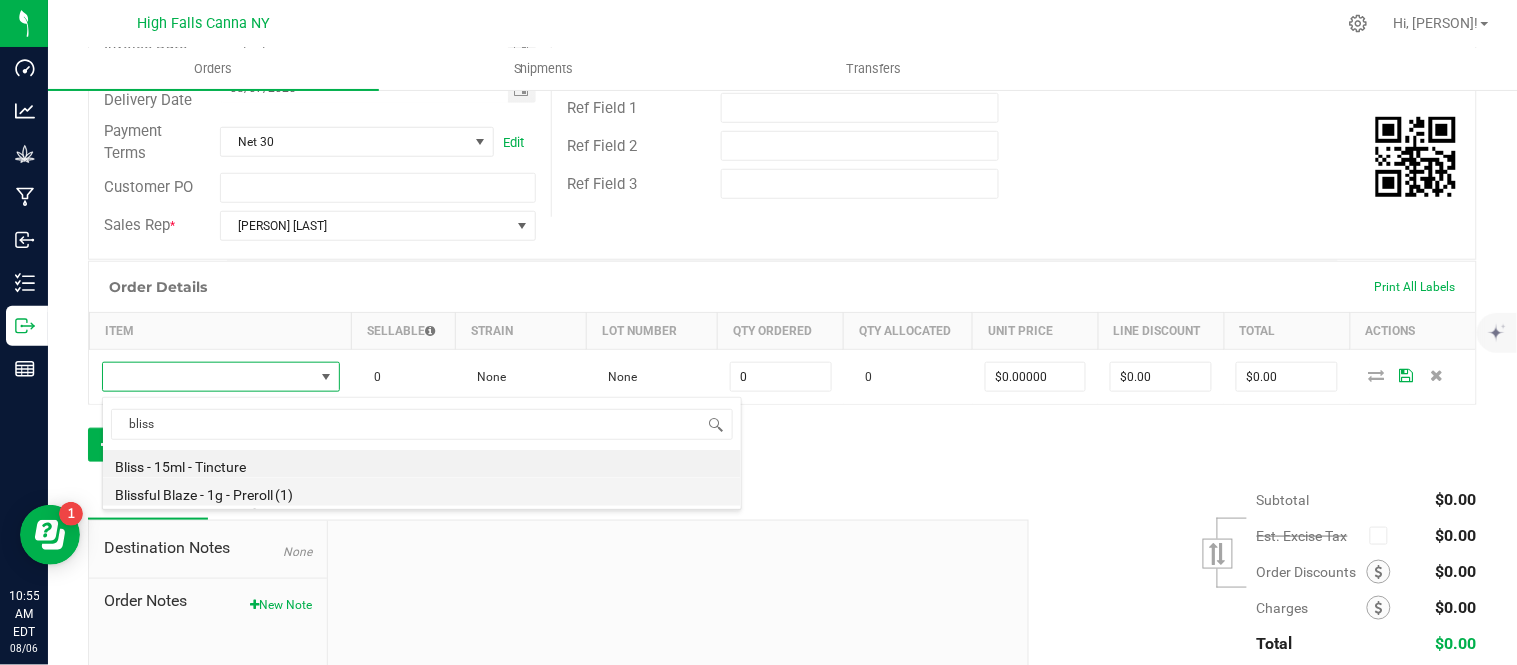 type on "0 ea" 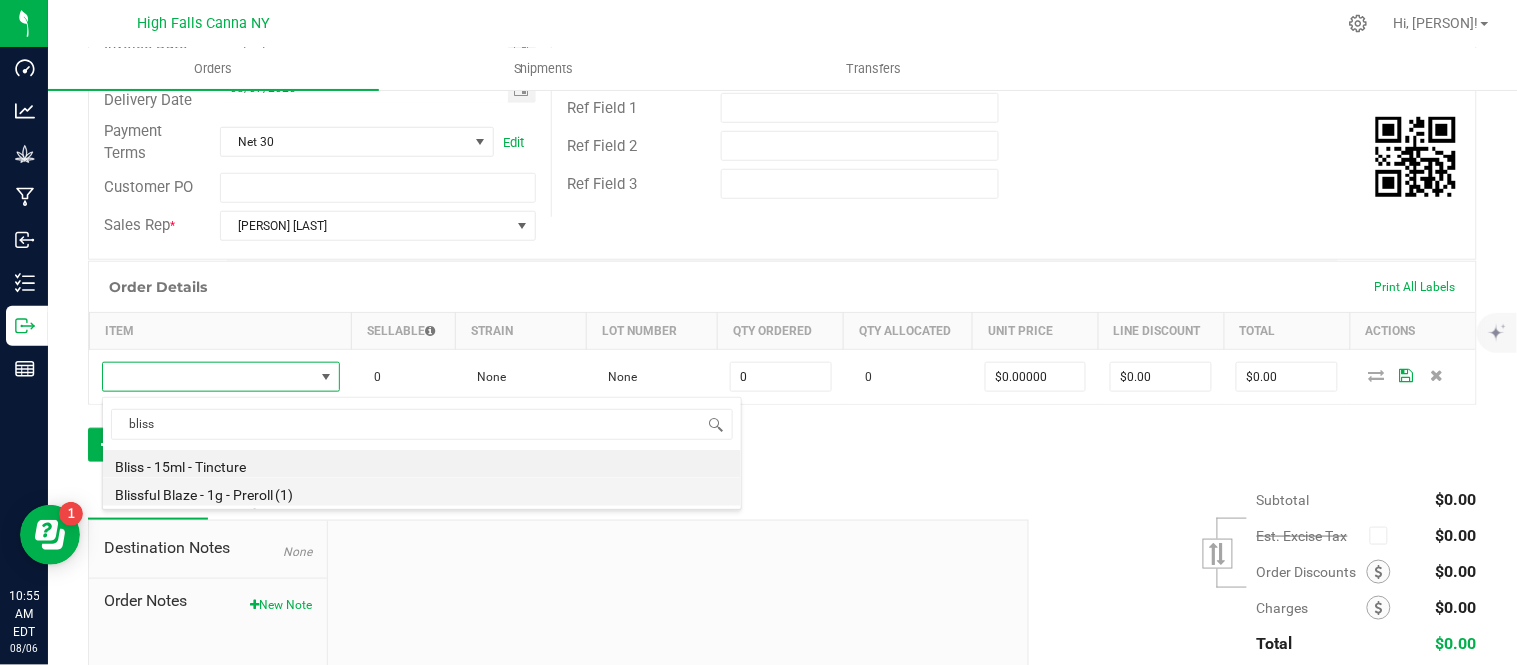 type on "$6.00000" 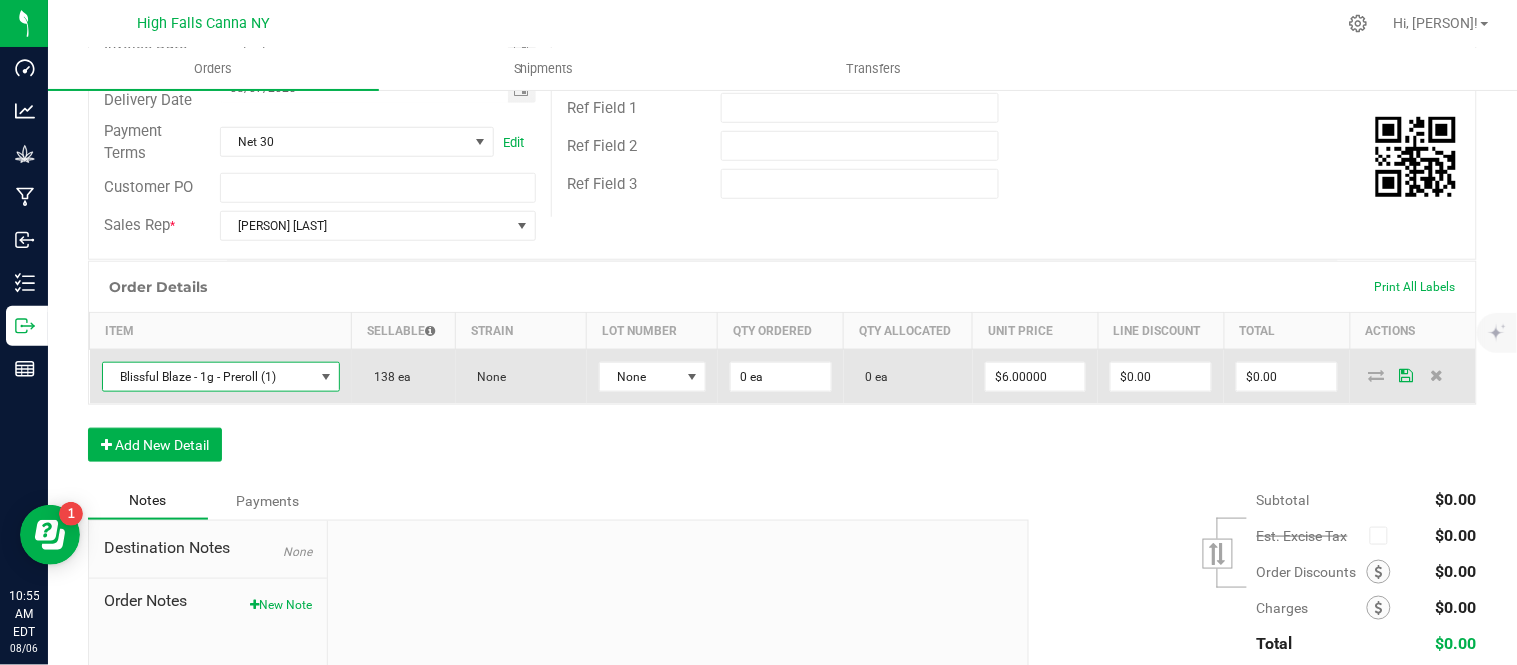 click on "Blissful Blaze - 1g - Preroll (1)" at bounding box center (208, 377) 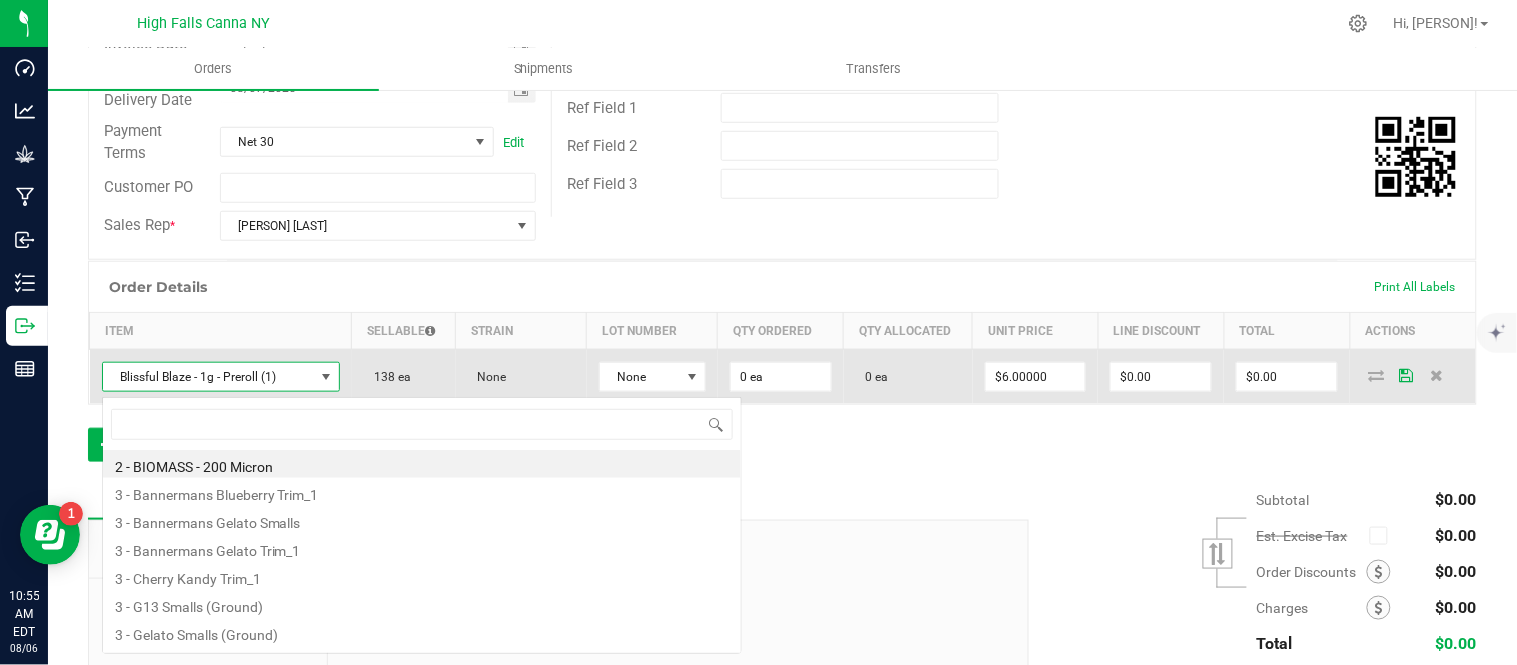 scroll, scrollTop: 99970, scrollLeft: 99768, axis: both 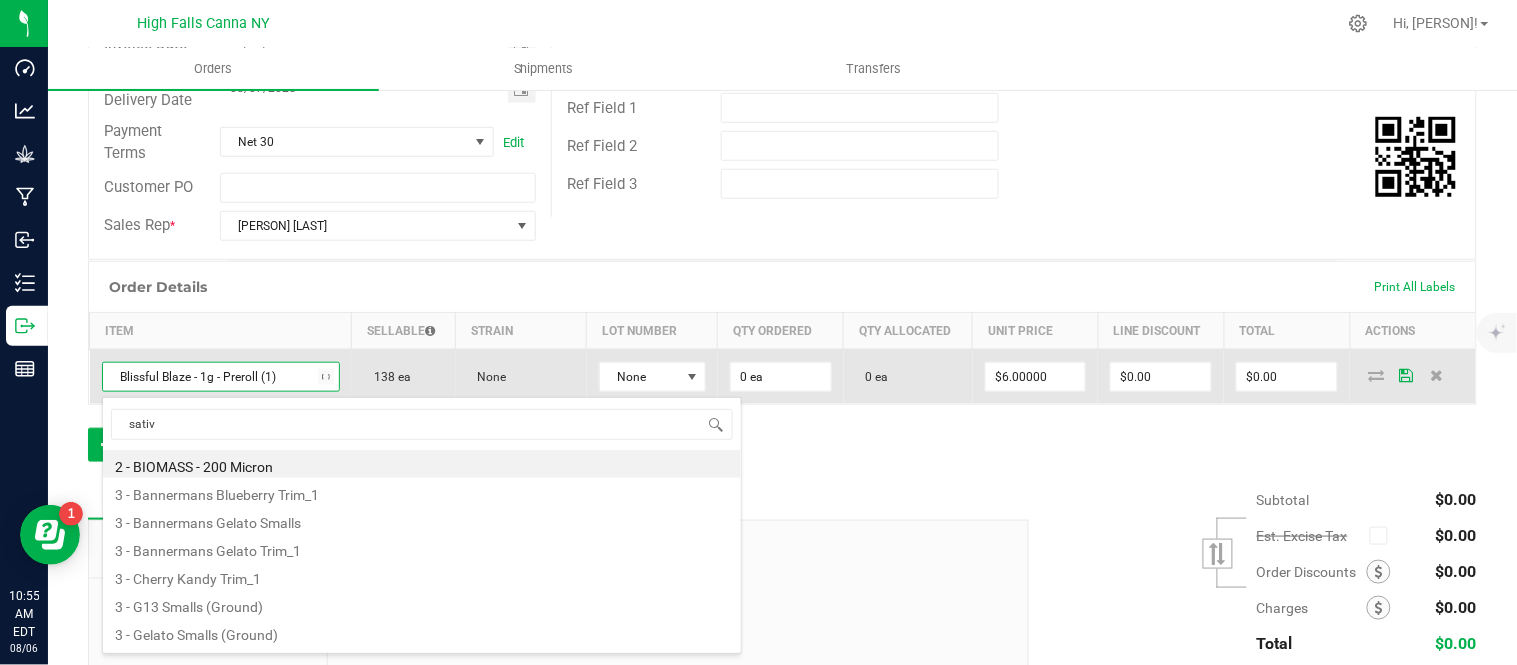 type on "sativa" 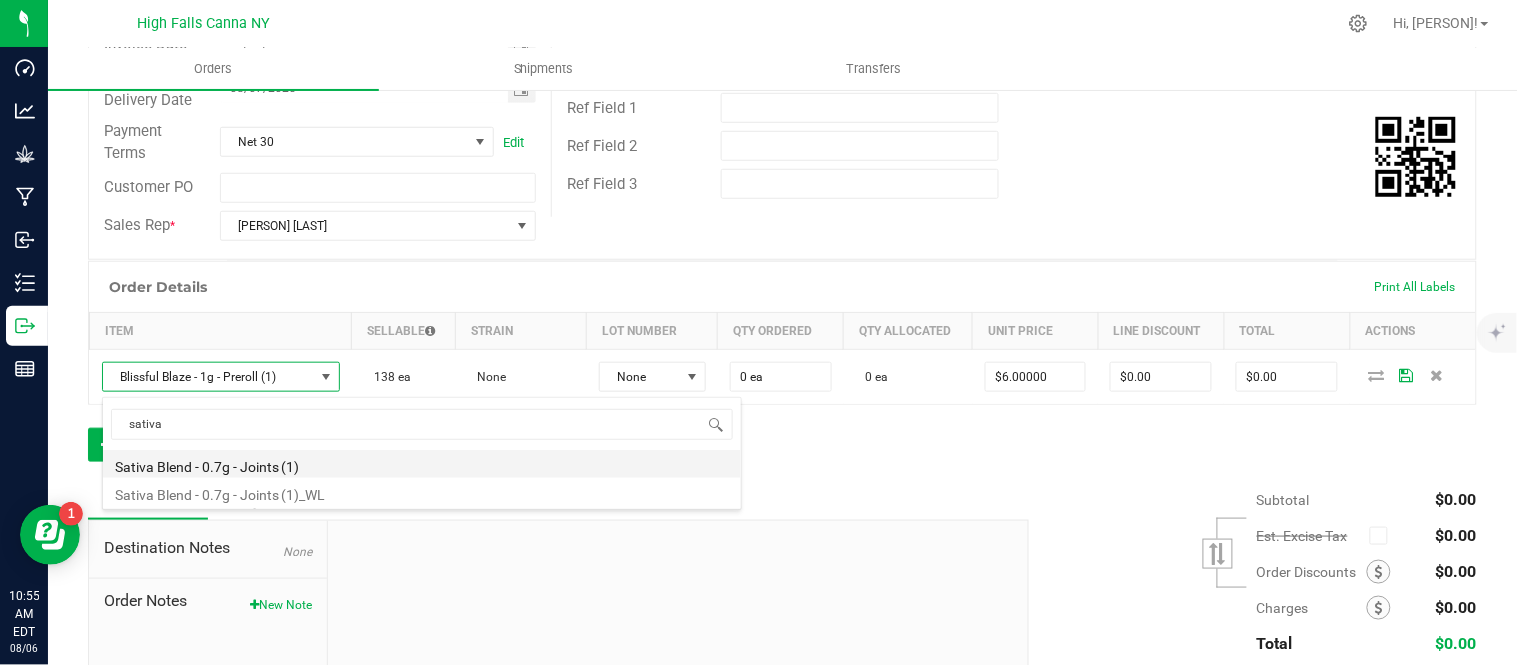 click on "Sativa Blend - 0.7g - Joints (1)" at bounding box center (422, 464) 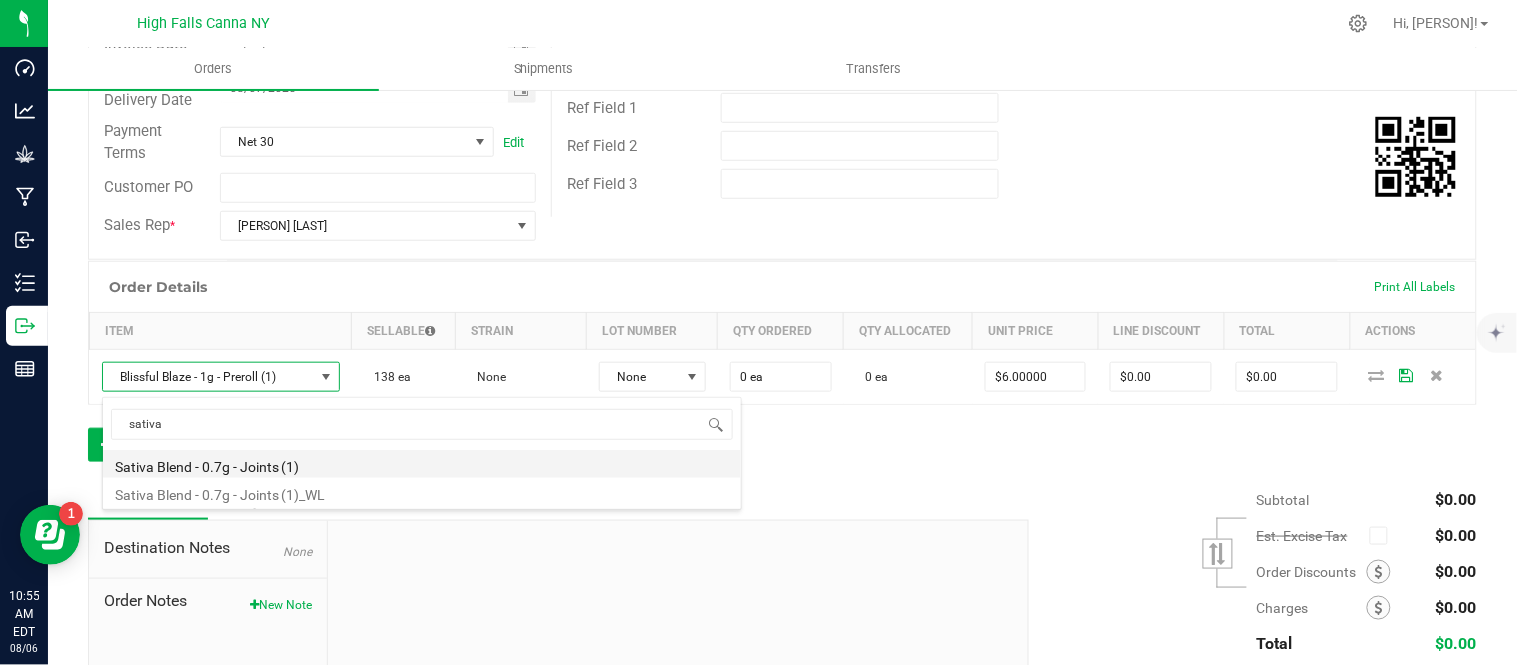 type on "$4.42000" 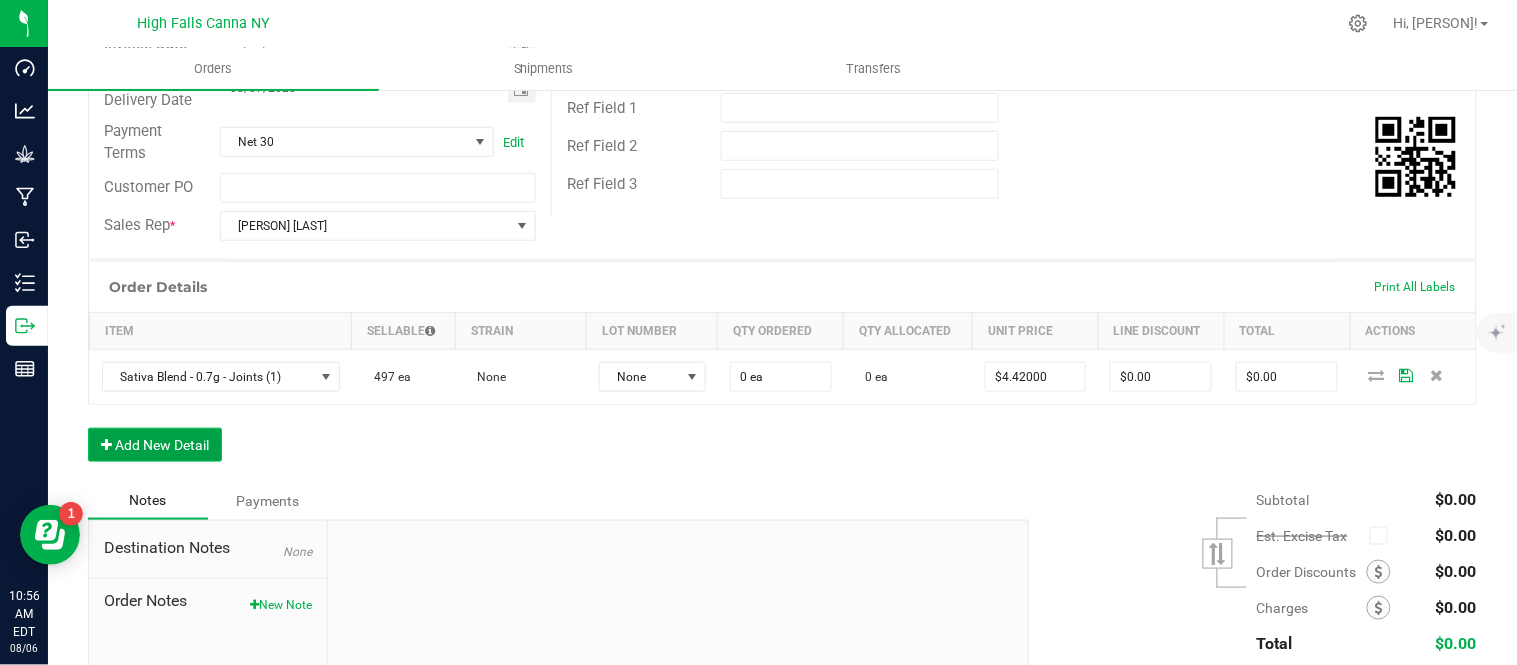 click on "Add New Detail" at bounding box center [155, 445] 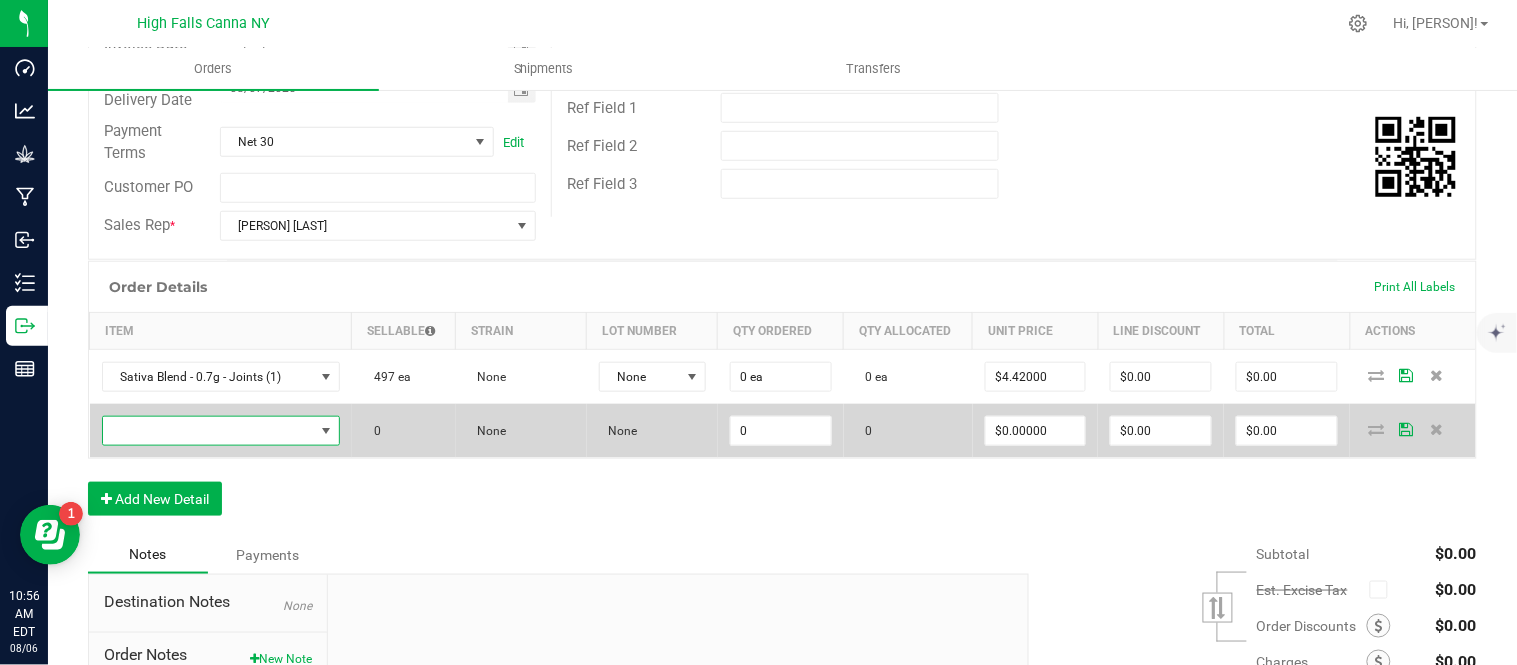click at bounding box center (208, 431) 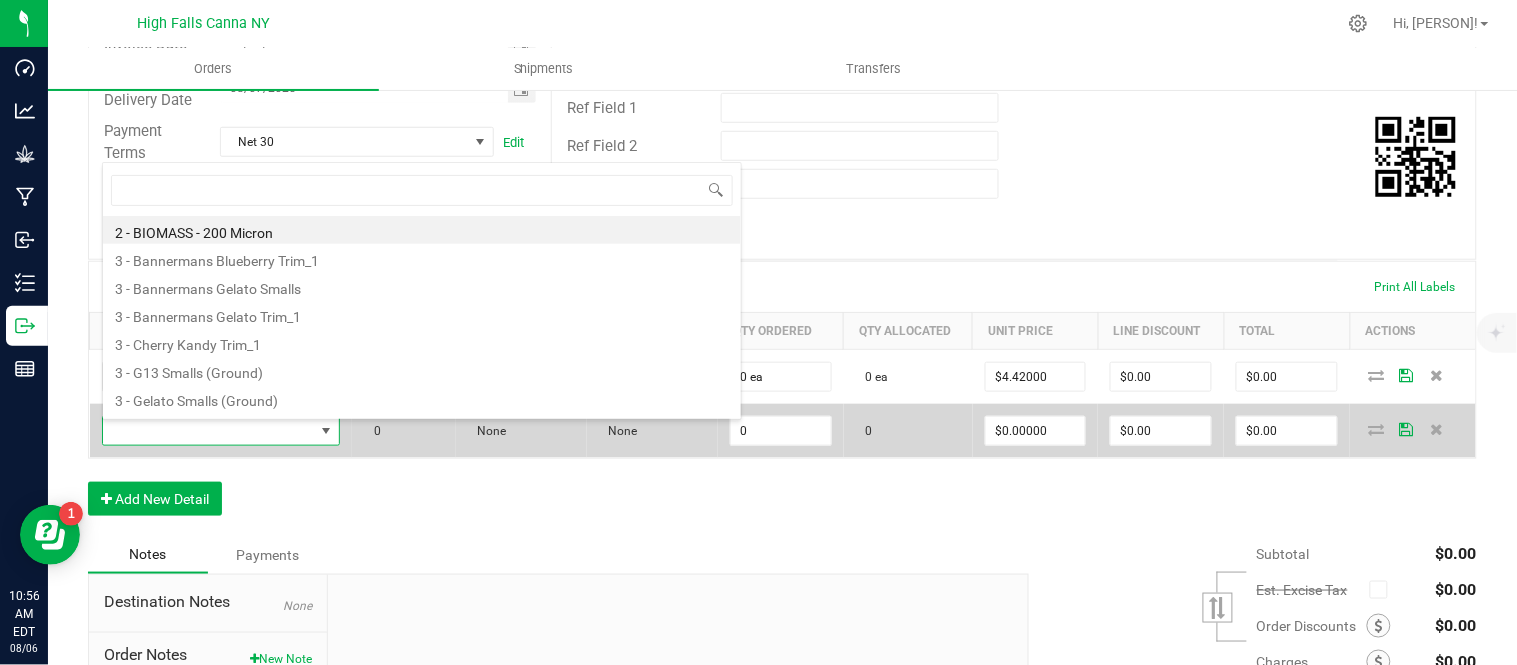 scroll, scrollTop: 99970, scrollLeft: 99768, axis: both 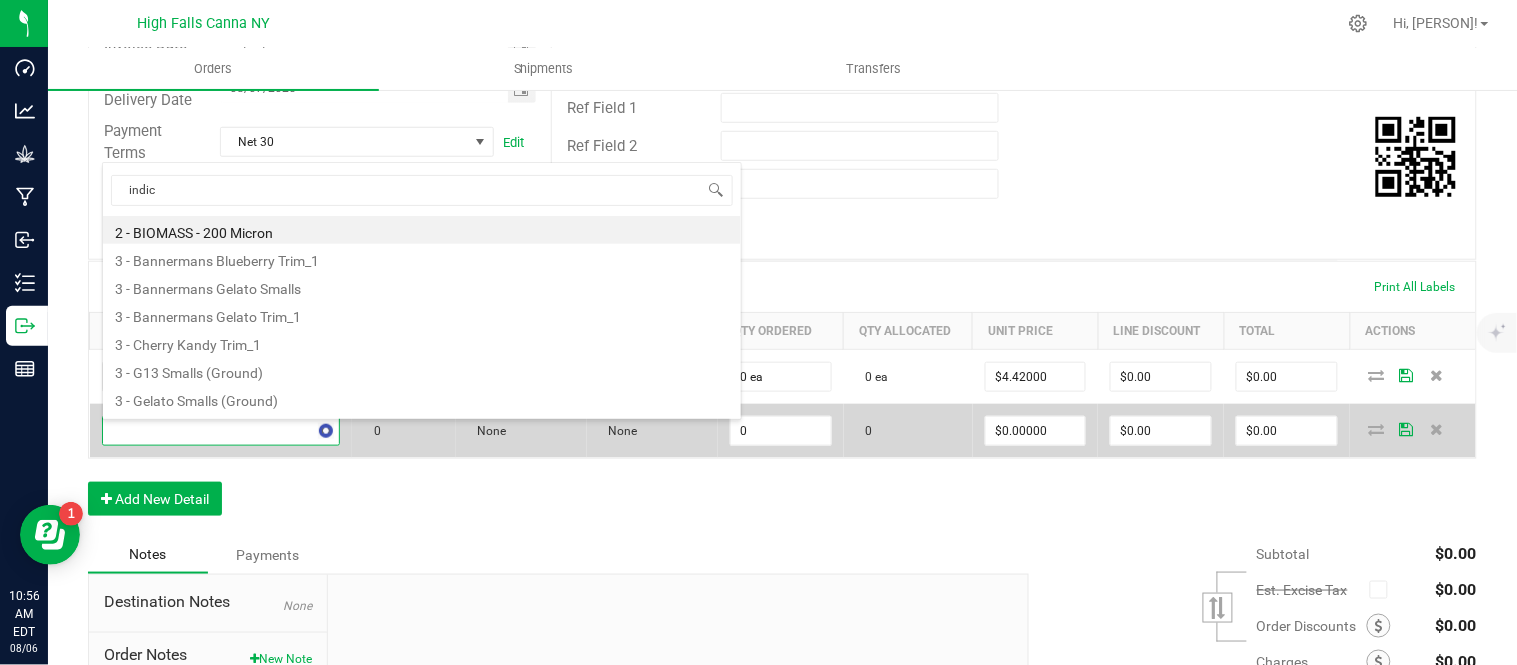 type on "indica" 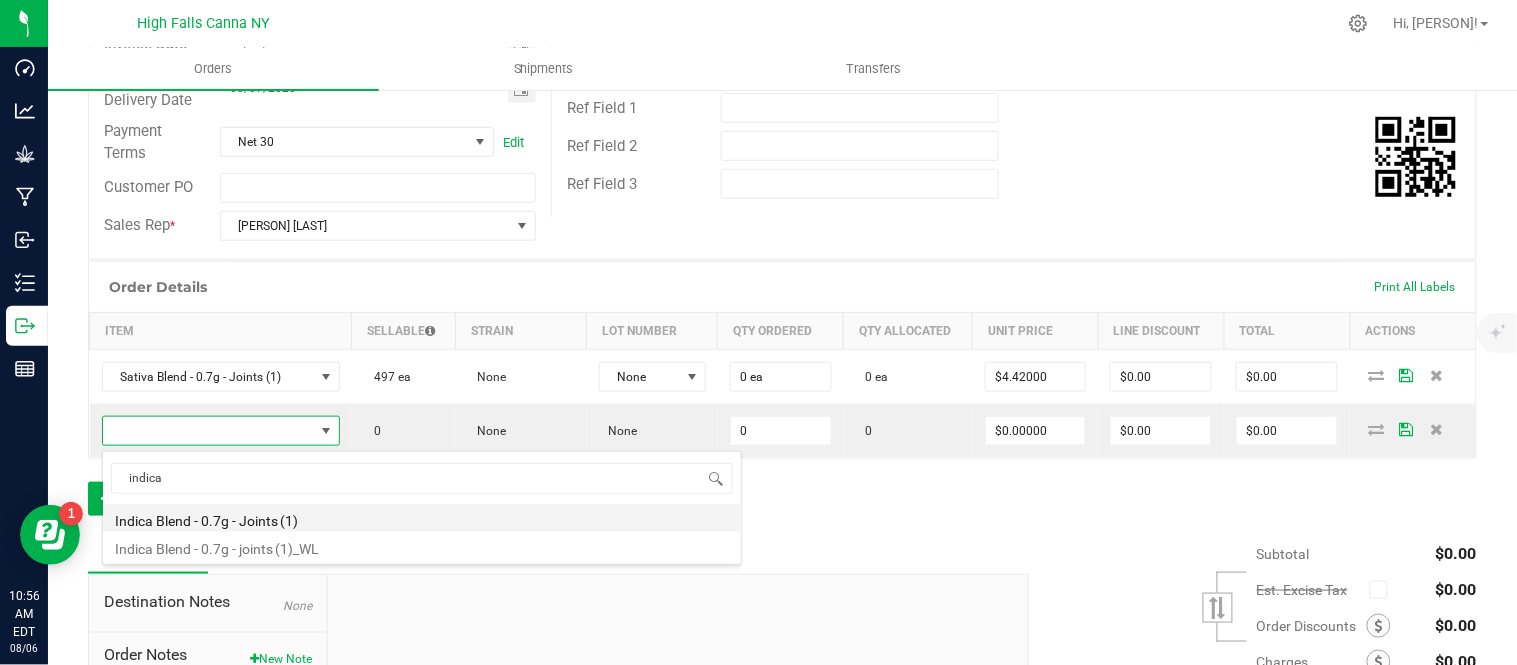 click on "Indica Blend - 0.7g - Joints (1)" at bounding box center [422, 518] 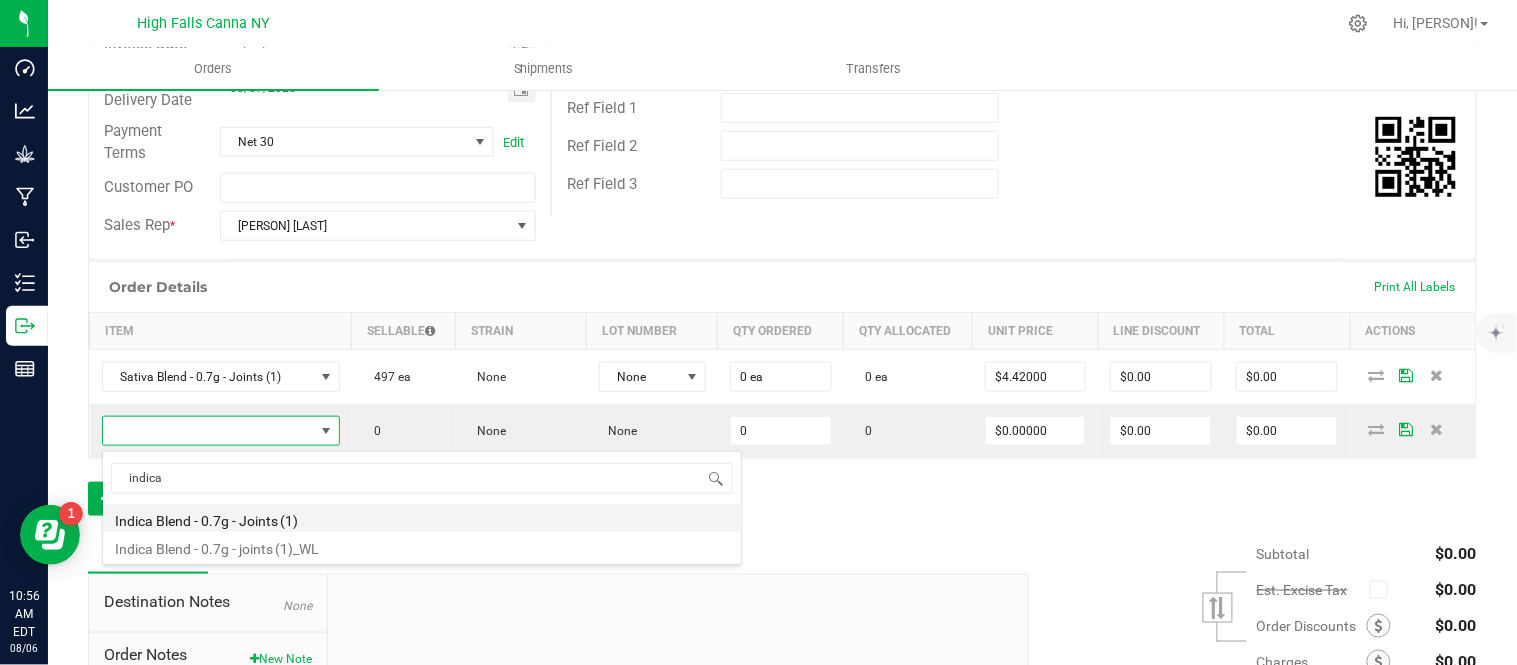 type on "0 ea" 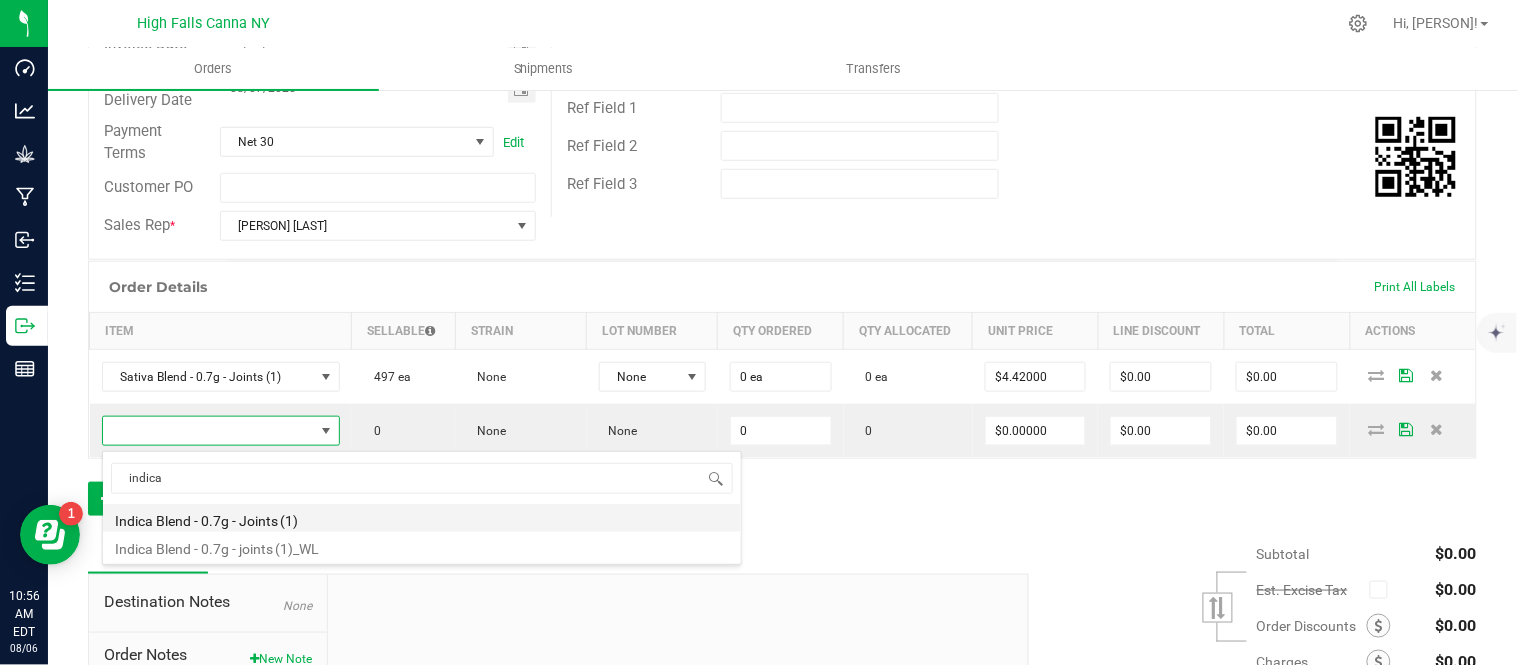 type on "$4.42000" 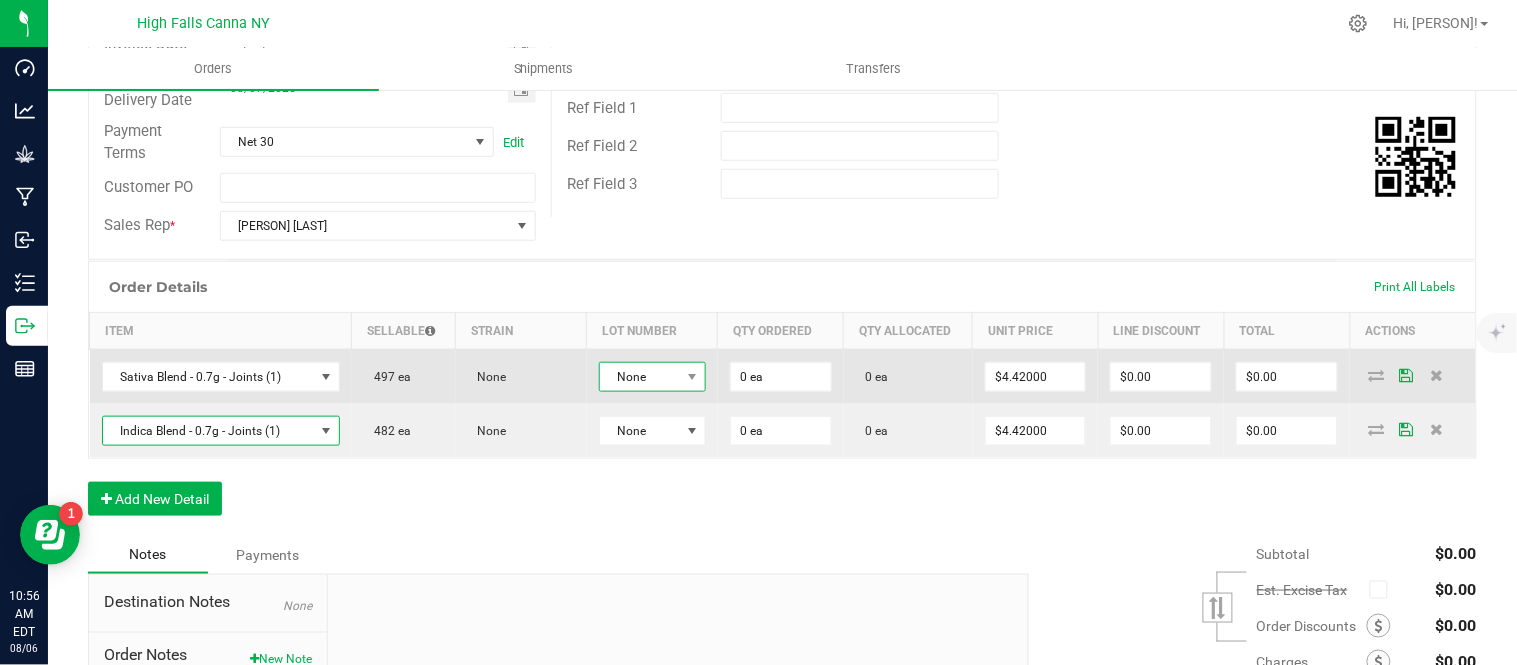 click on "None" at bounding box center (640, 377) 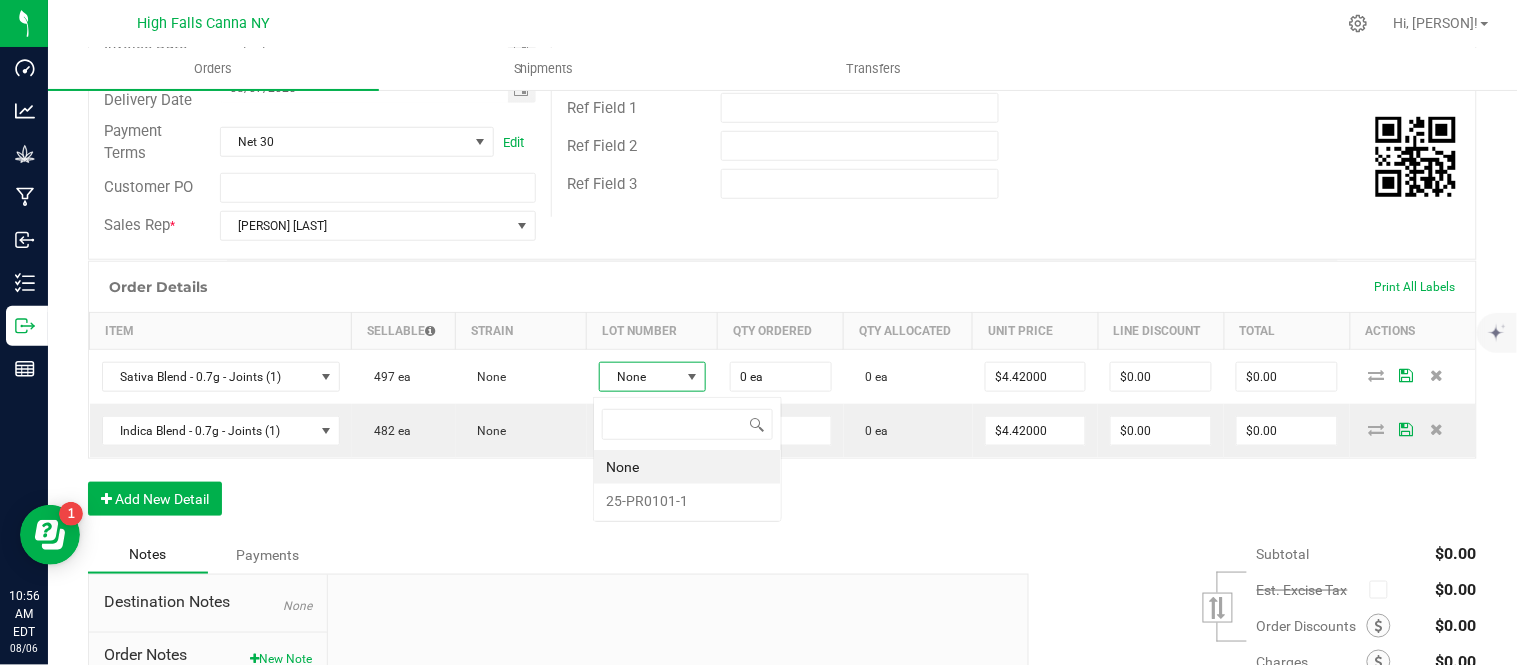 scroll, scrollTop: 99970, scrollLeft: 99896, axis: both 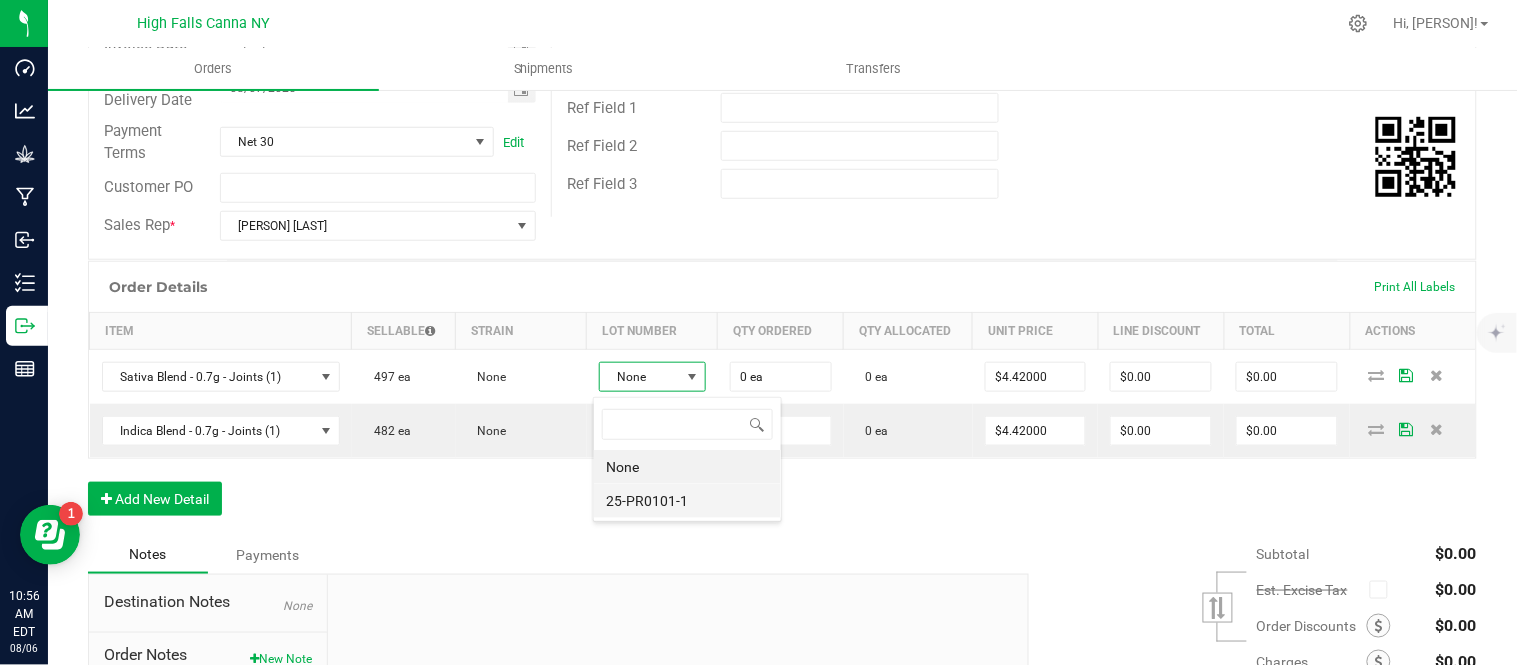 click on "25-PR0101-1" at bounding box center (687, 501) 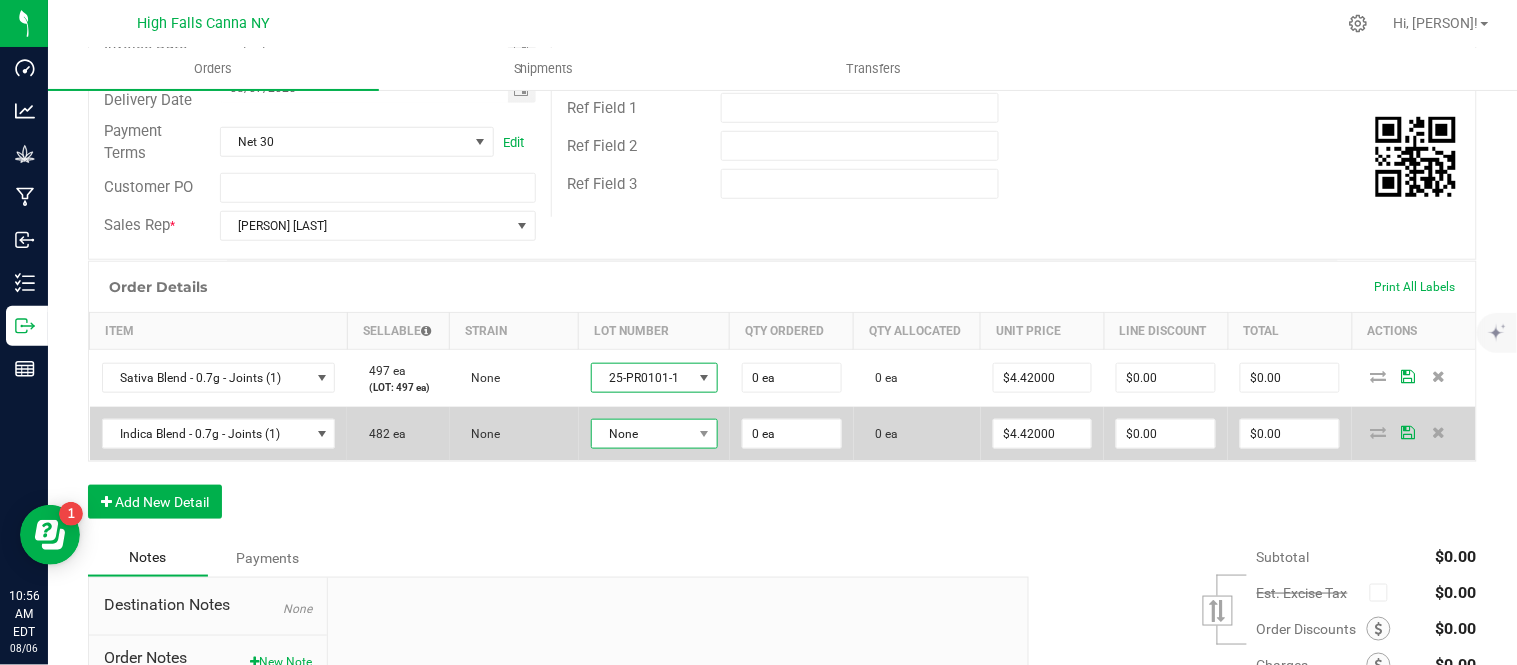 click on "None" at bounding box center (642, 434) 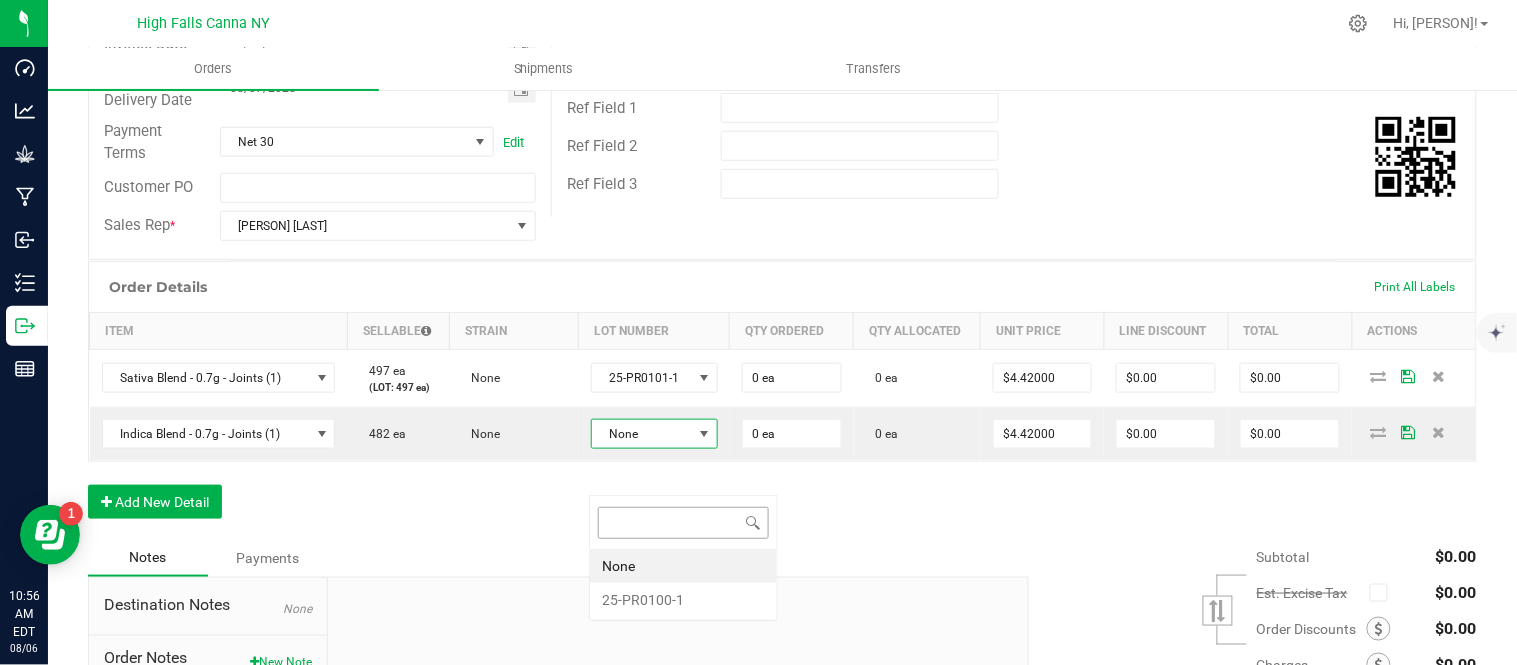 scroll, scrollTop: 99970, scrollLeft: 99872, axis: both 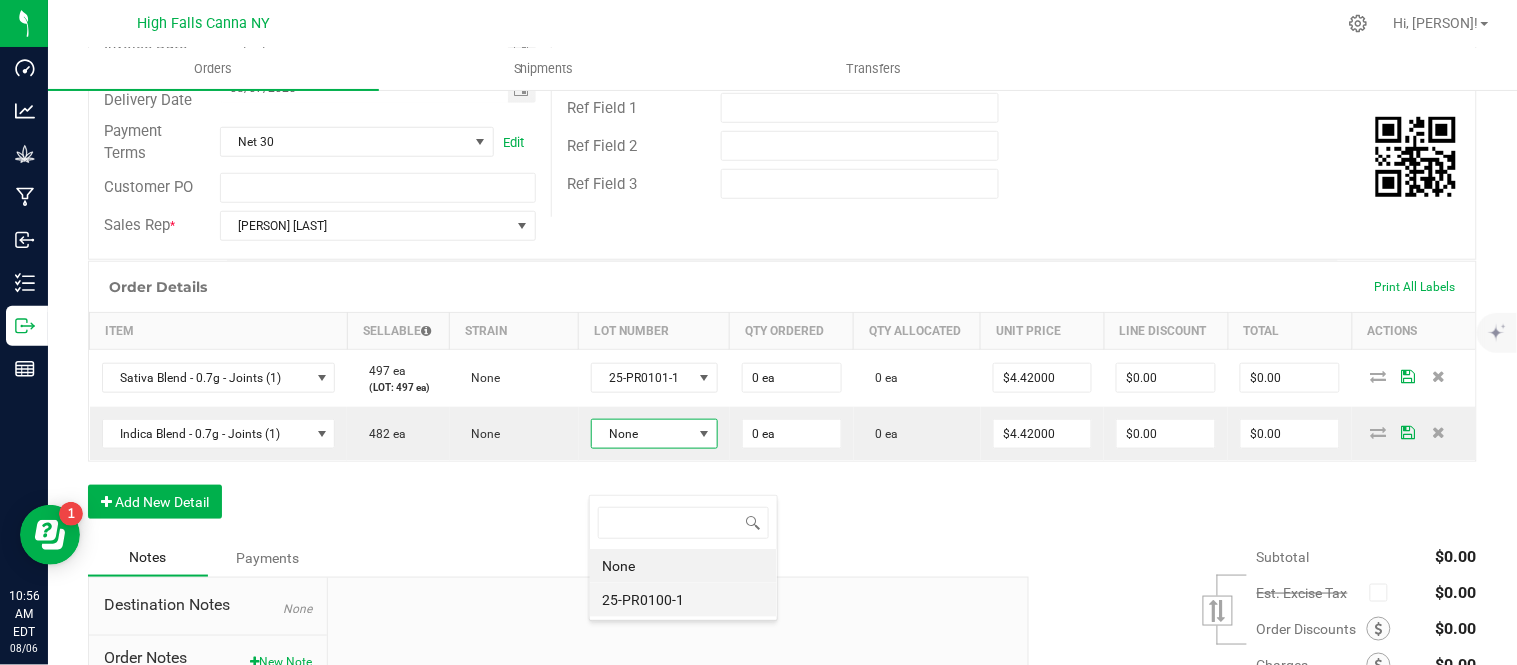 click on "25-PR0100-1" at bounding box center (683, 600) 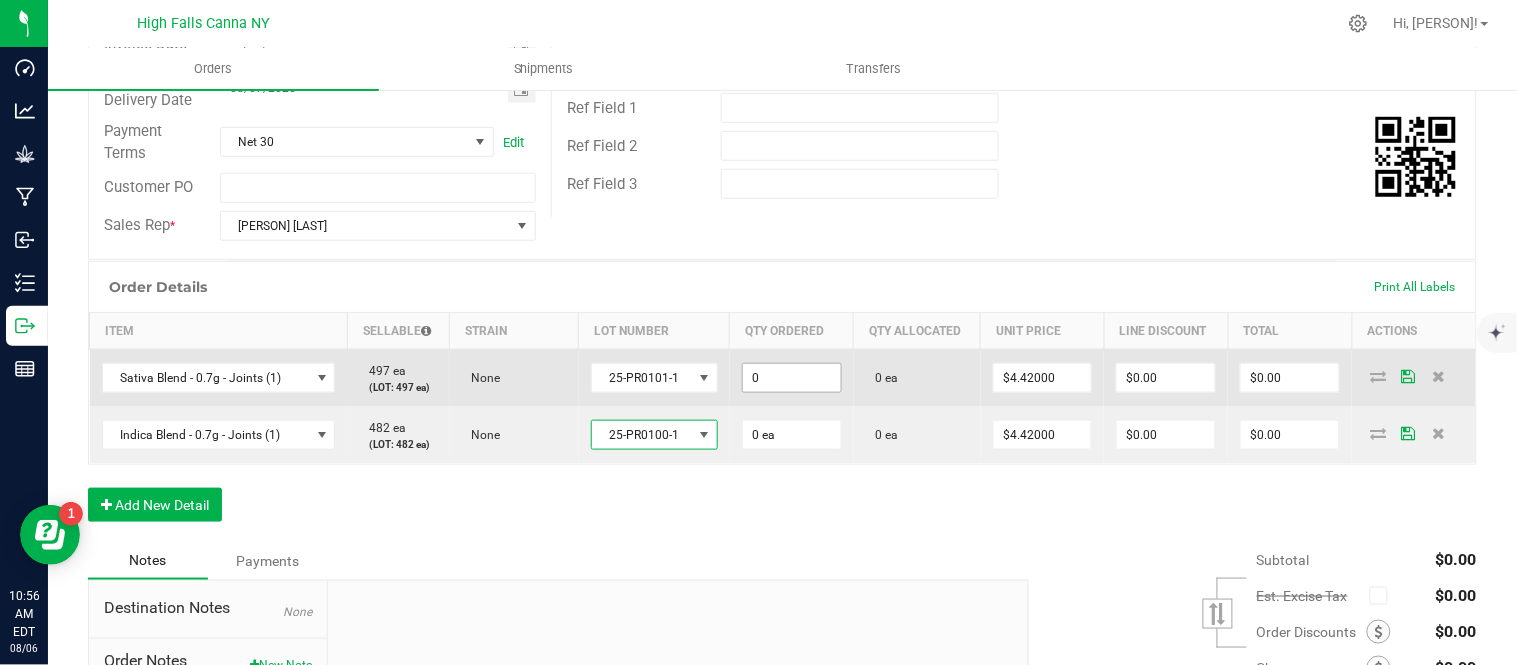 click on "0" at bounding box center [792, 378] 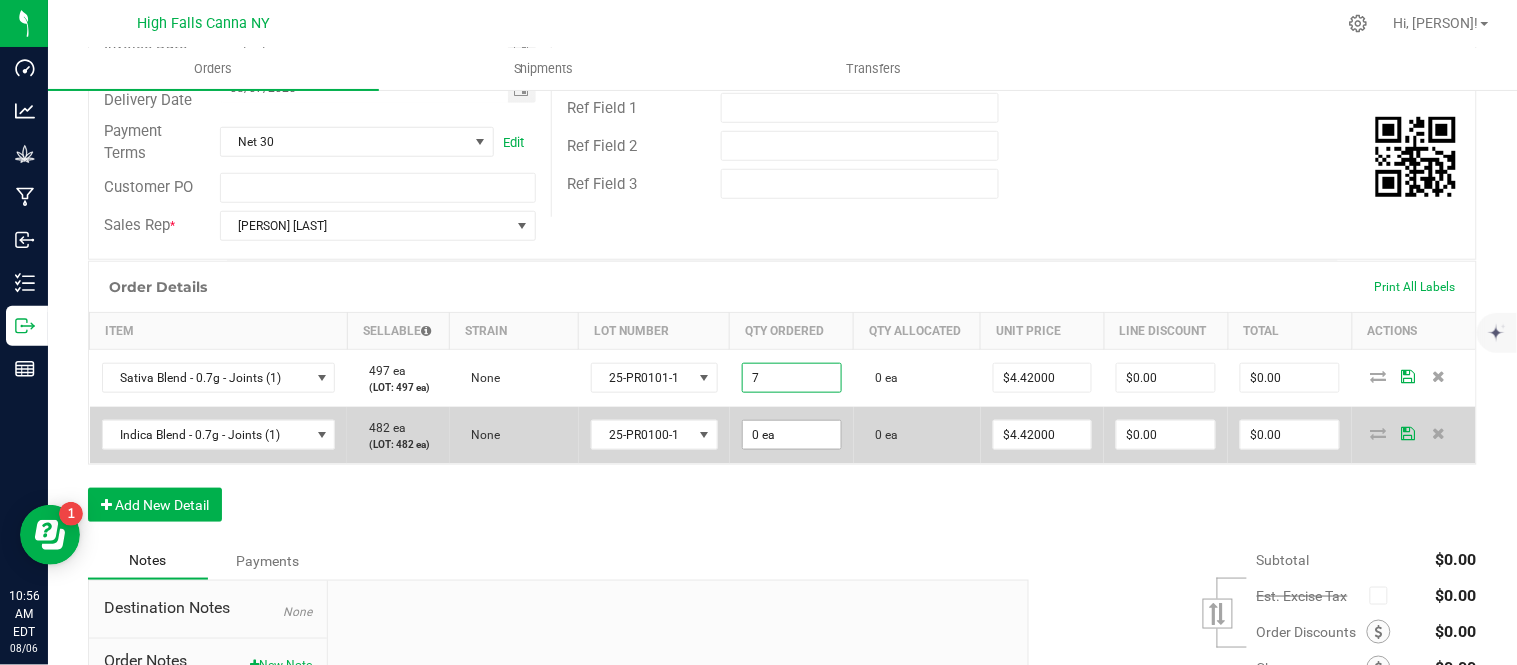 type on "7 ea" 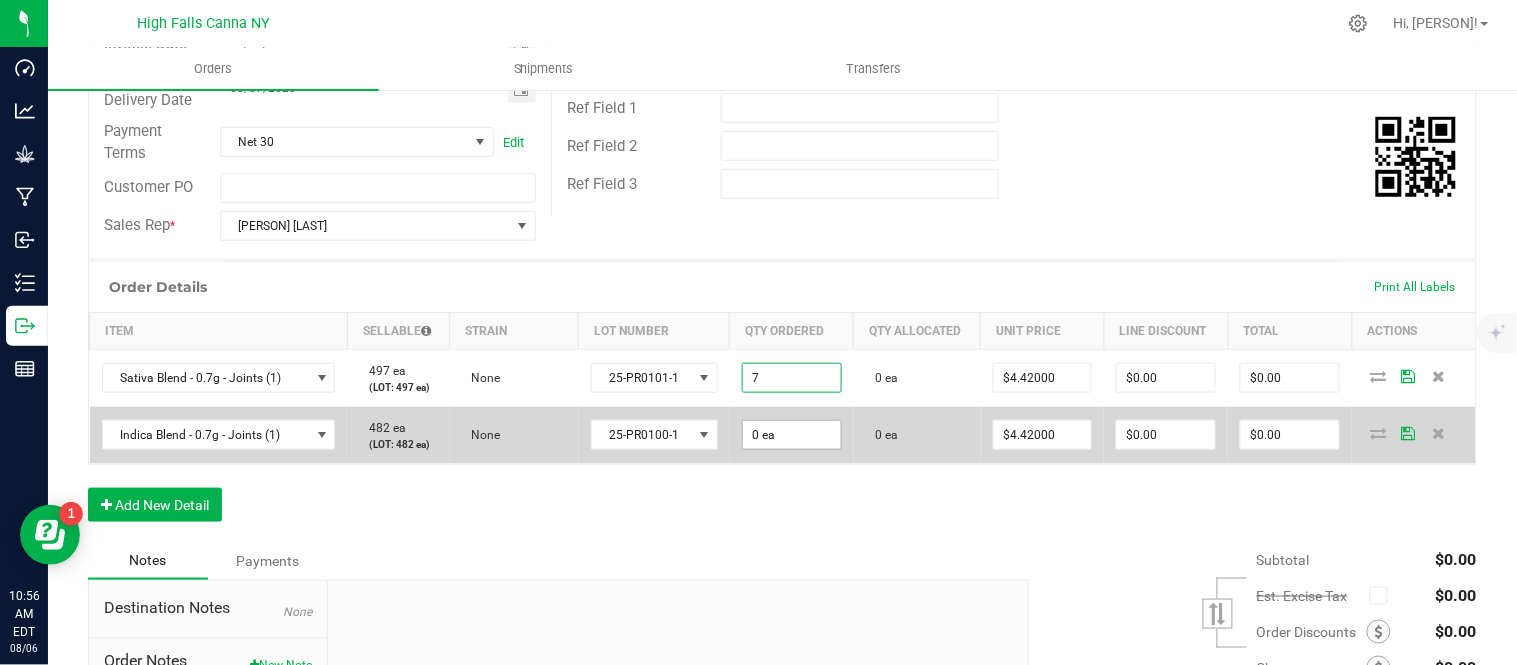 type on "$30.94" 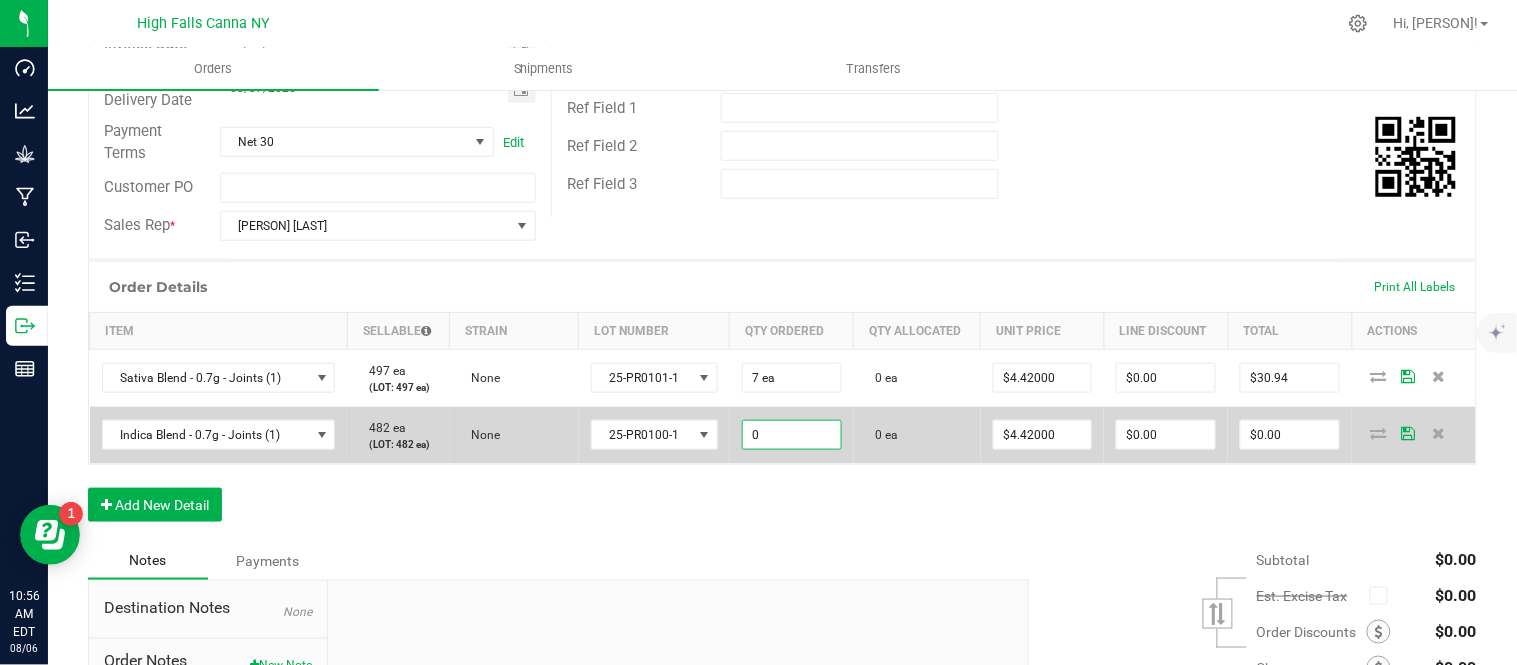 click on "0" at bounding box center [792, 435] 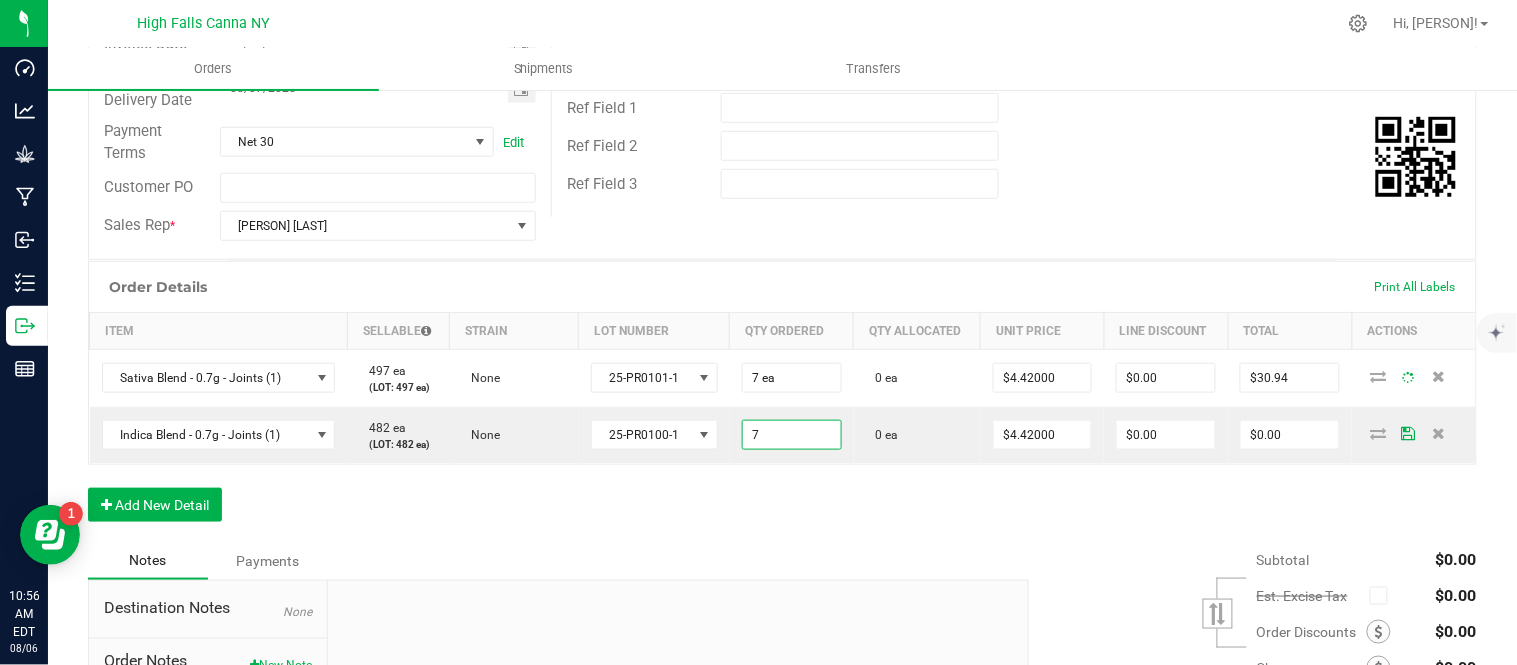 type on "7 ea" 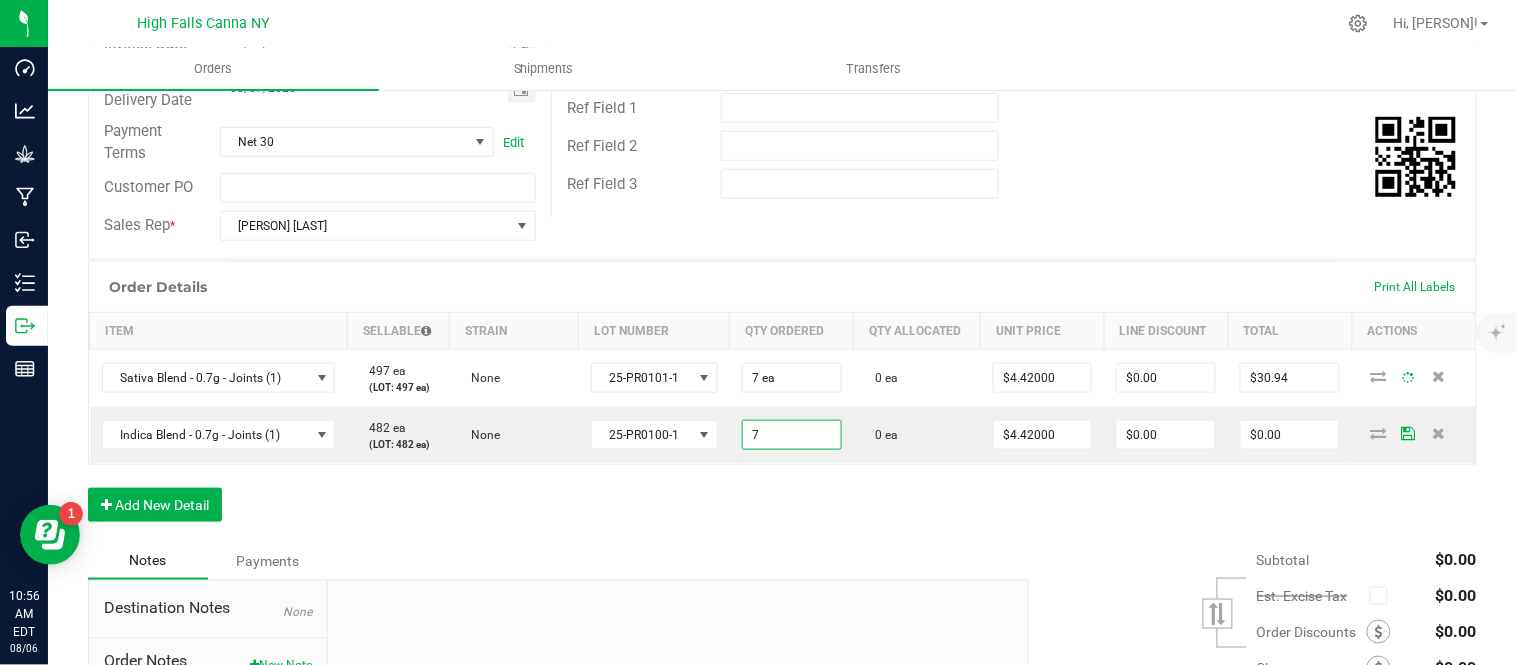 type on "$30.94" 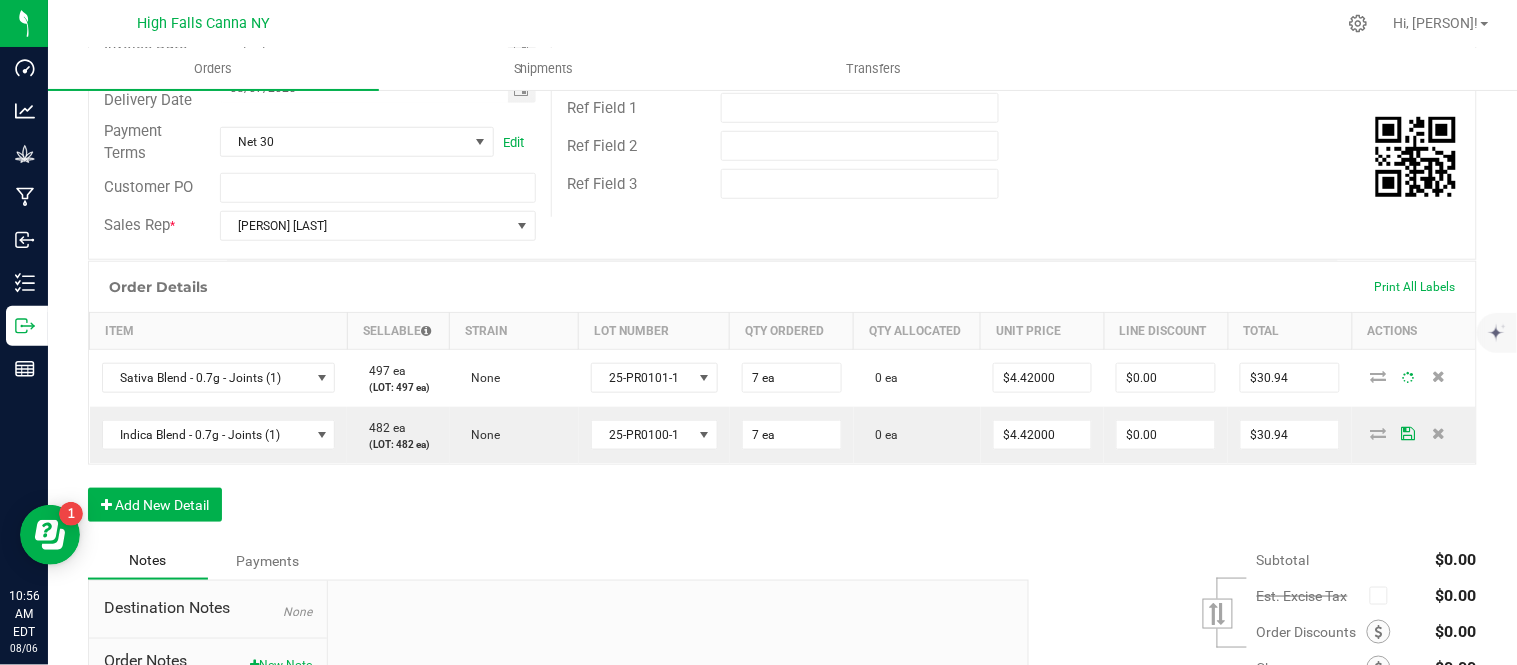 click on "Order Details Print All Labels Item  Sellable  Strain  Lot Number  Qty Ordered Qty Allocated Unit Price Line Discount Total Actions Sativa Blend - 0.7g - Joints (1)  497 ea   (LOT: 497 ea)   None  25-PR0101-1 7 ea  0 ea  $4.42000 $0.00 $30.94 Indica Blend - 0.7g - Joints (1)  482 ea   (LOT: 482 ea)   None  25-PR0100-1 7 ea  0 ea  $4.42000 $0.00 $30.94
Add New Detail" at bounding box center (782, 401) 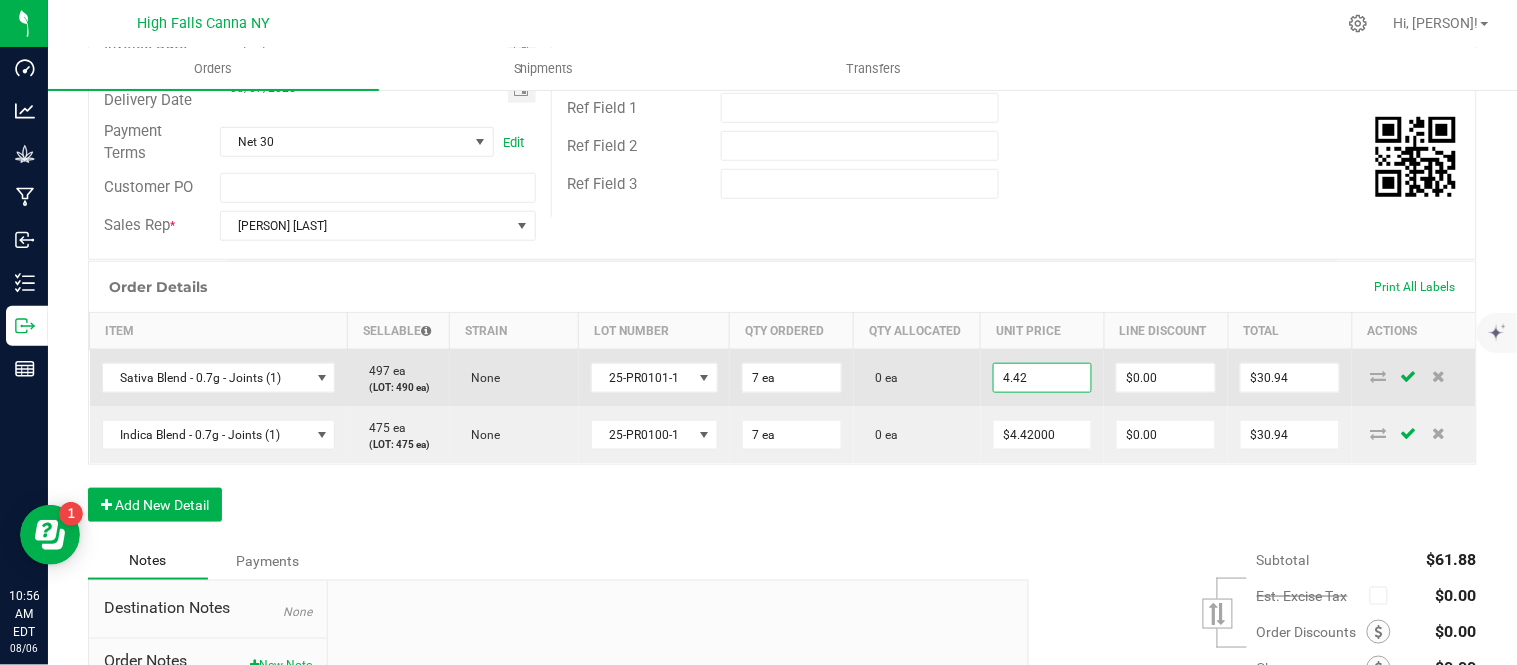 click on "4.42" at bounding box center (1043, 378) 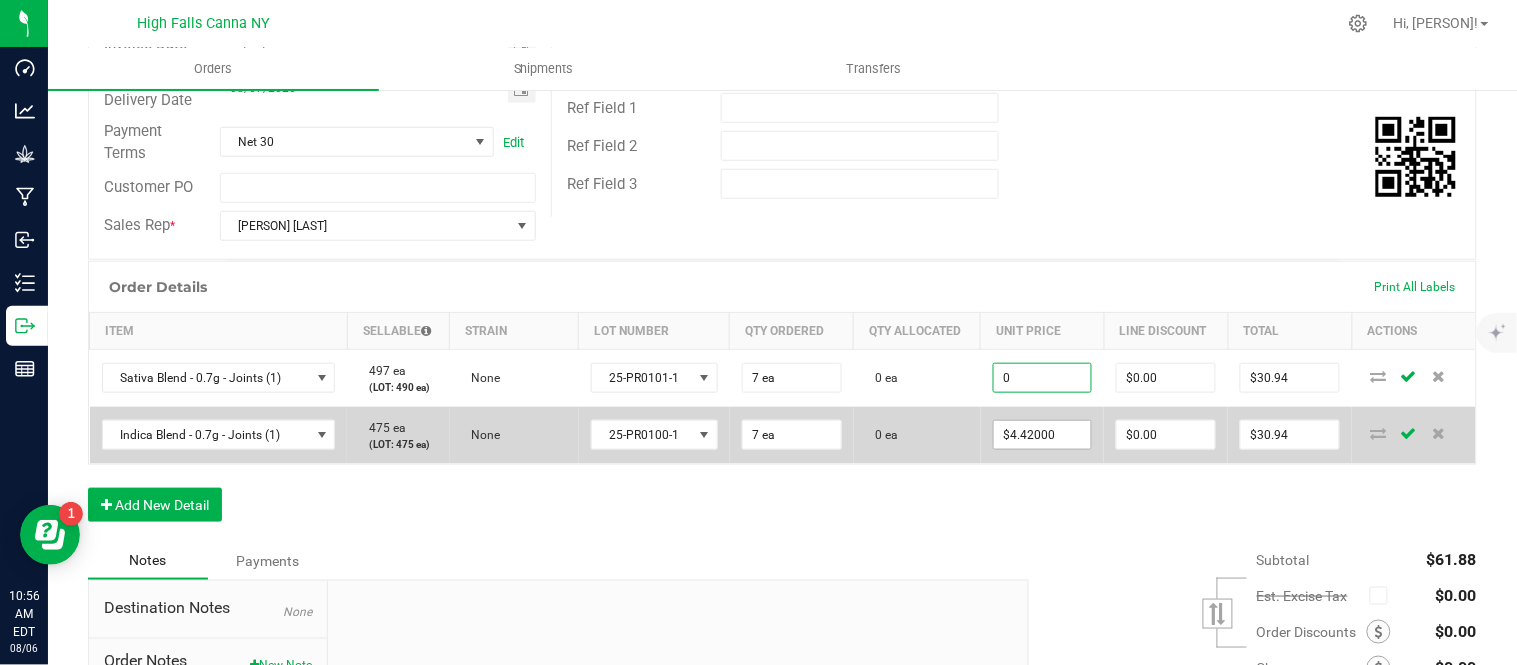 type on "$0.00000" 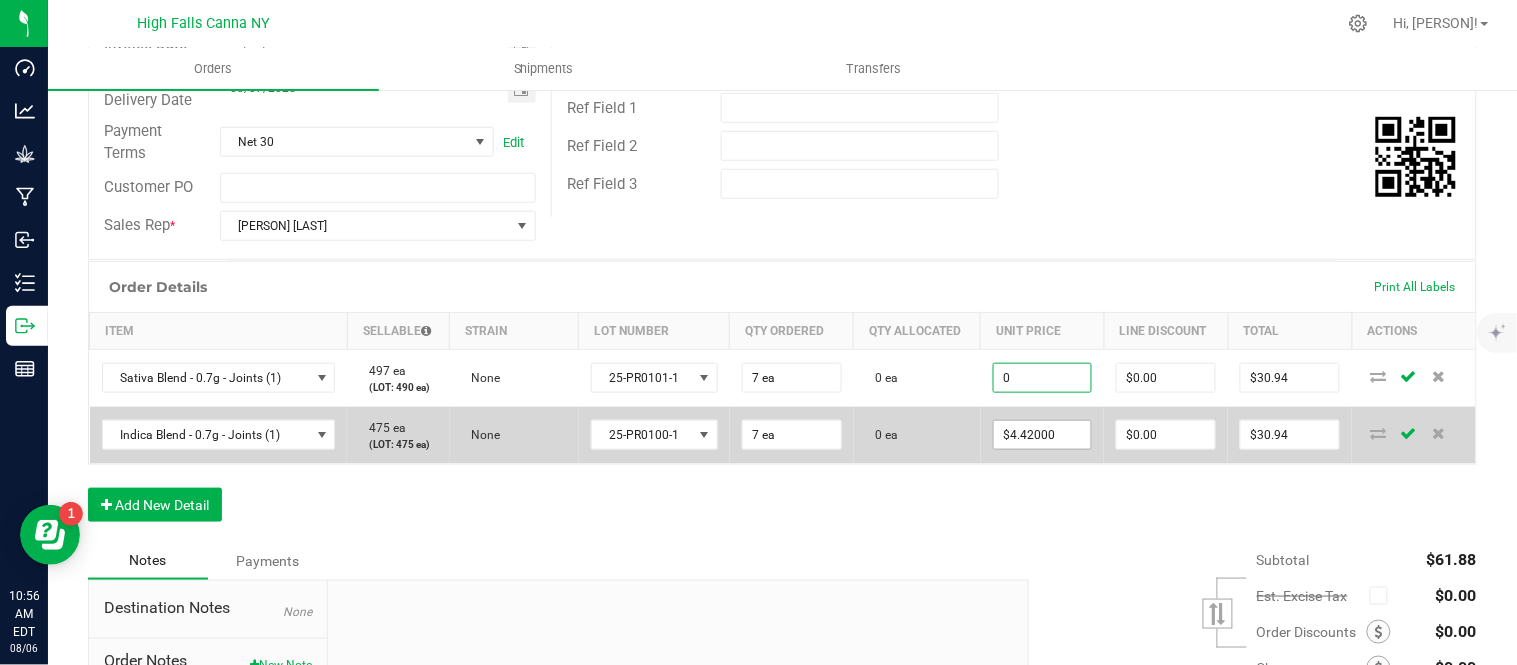 type on "$0.00" 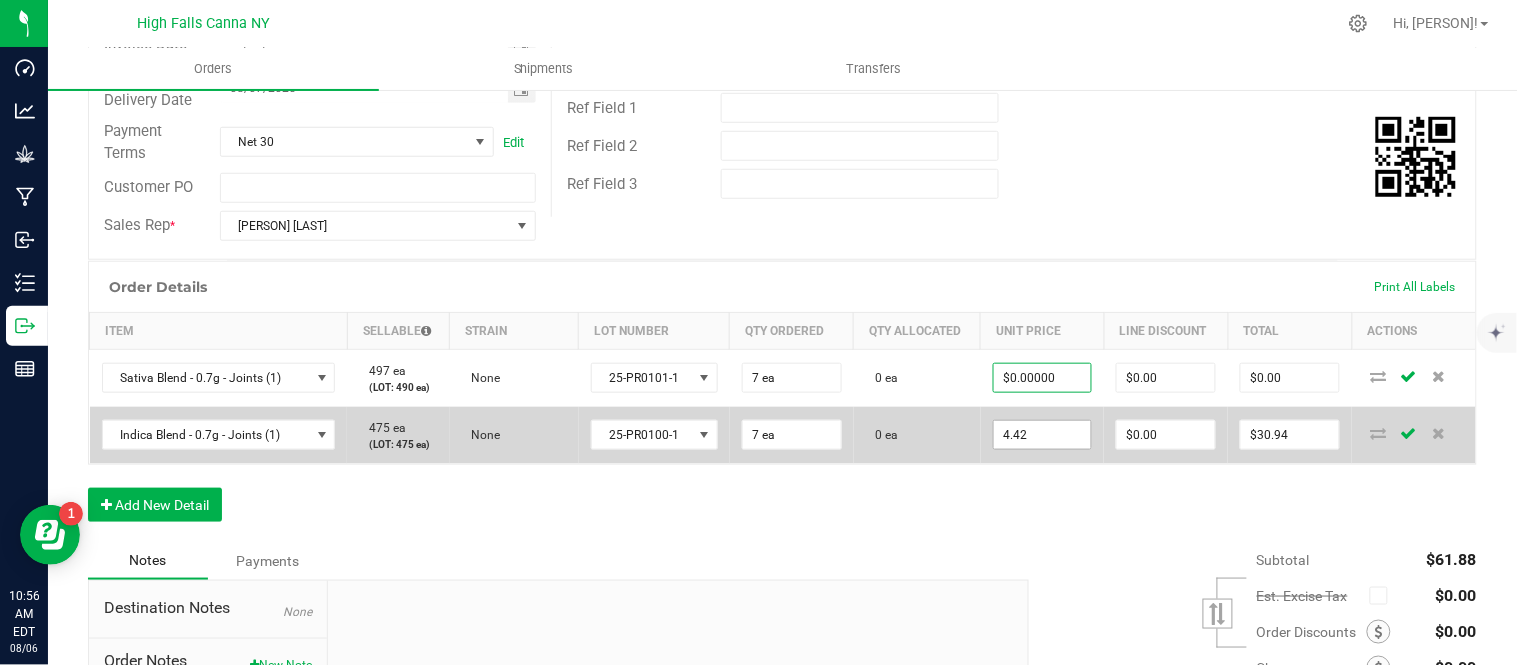 click on "4.42" at bounding box center [1043, 435] 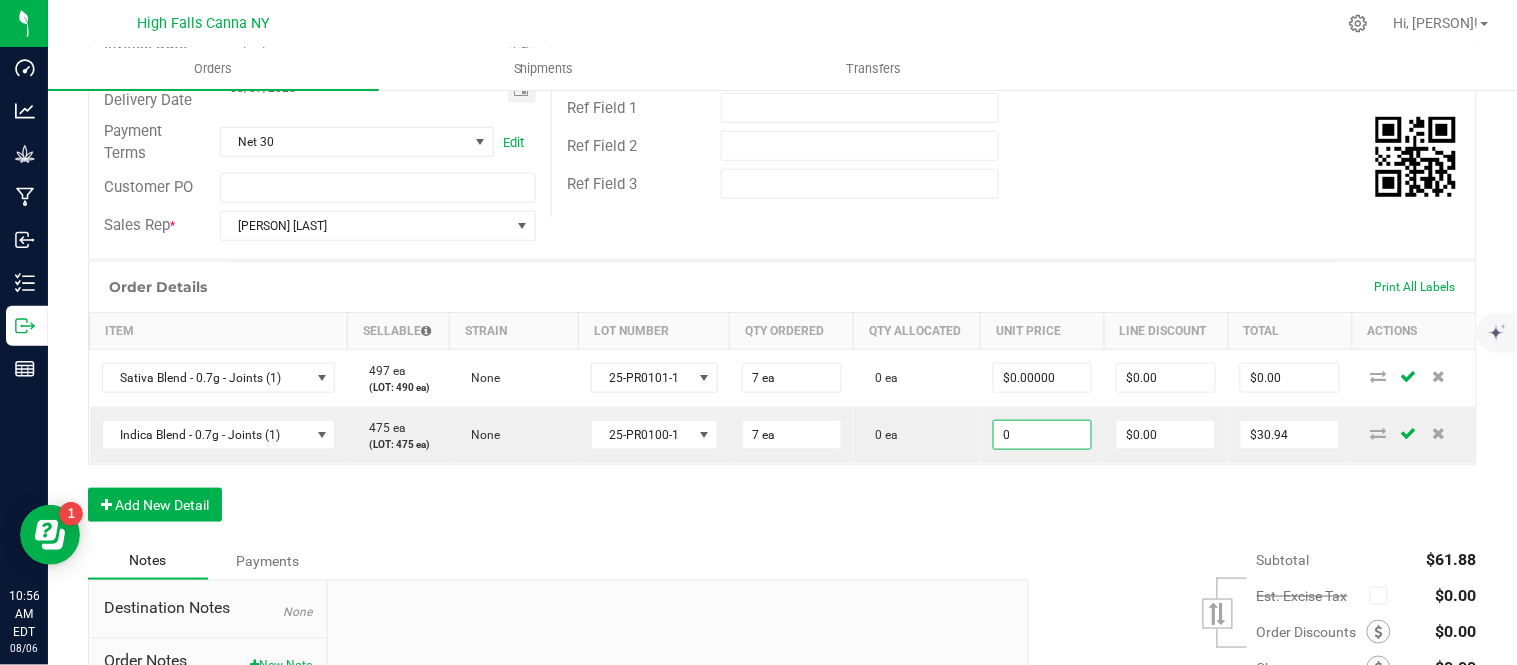 type on "$0.00000" 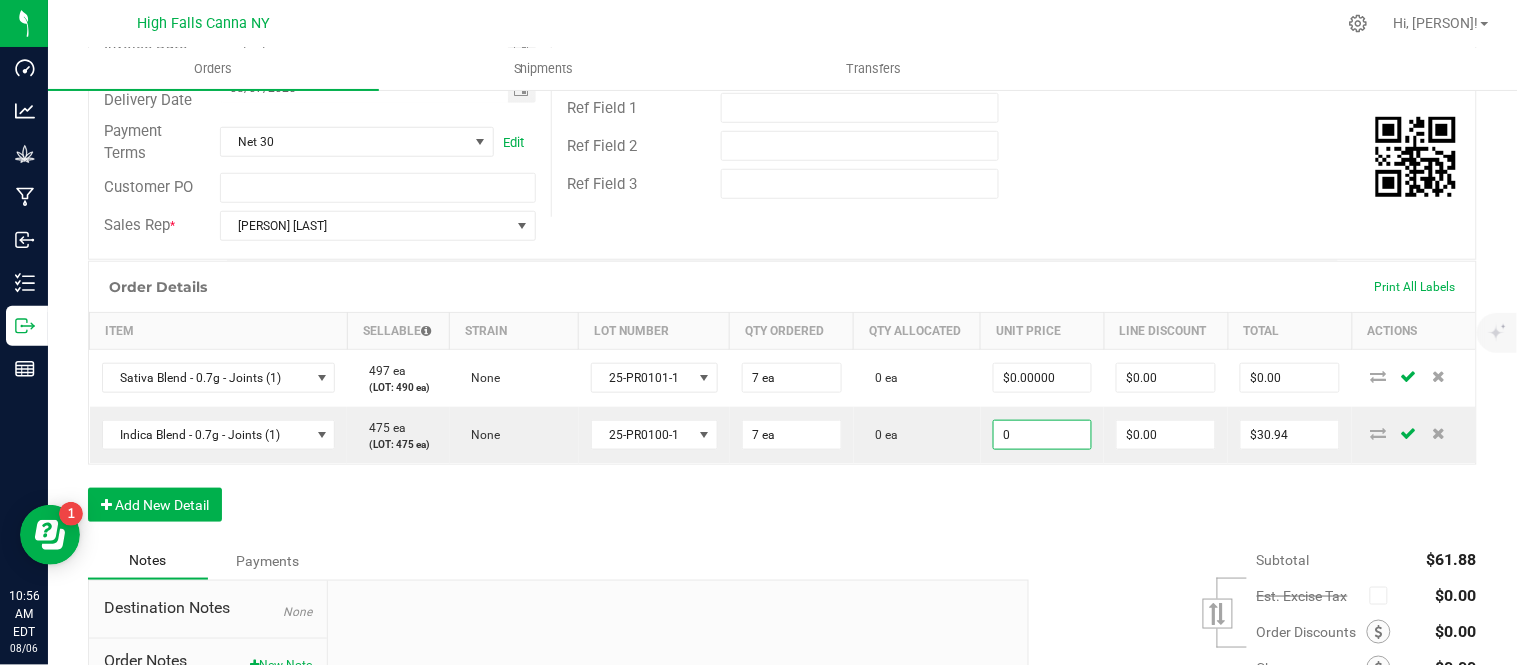 type on "$0.00" 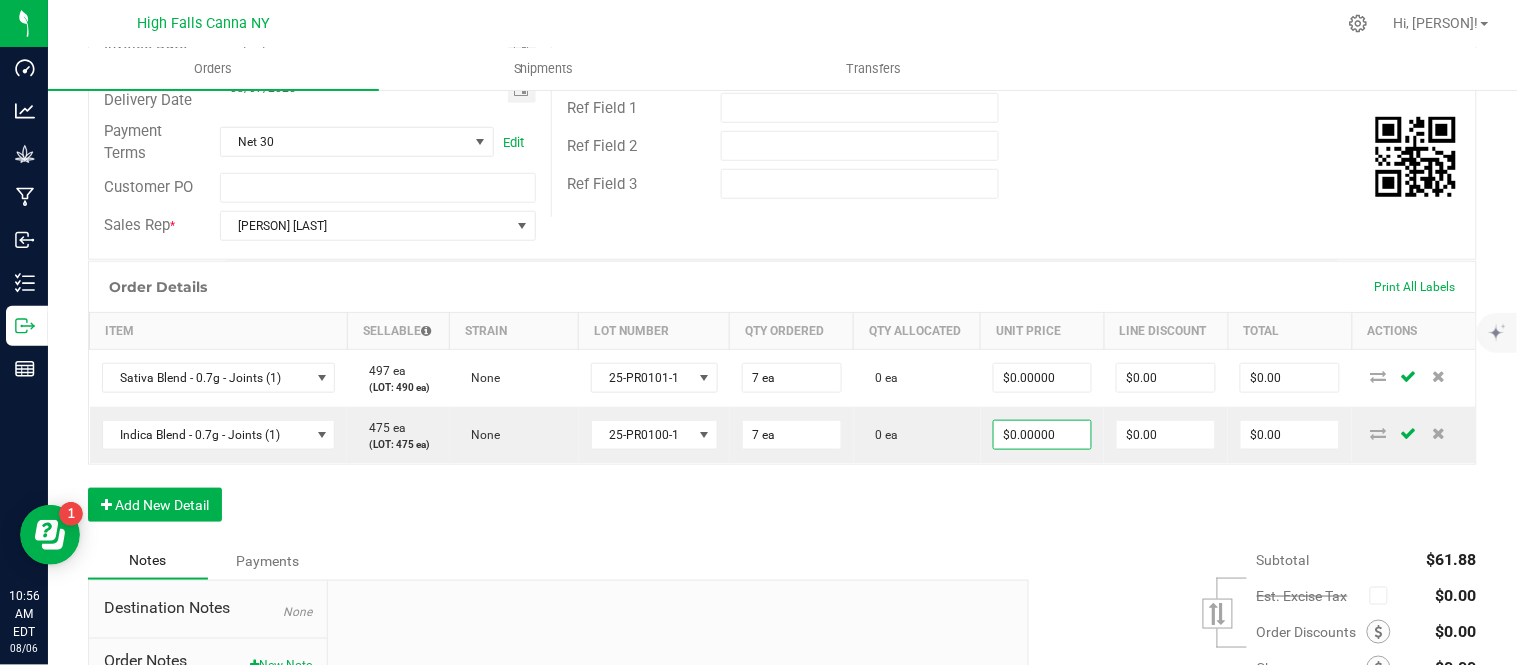 click on "Order Details Print All Labels Item  Sellable  Strain  Lot Number  Qty Ordered Qty Allocated Unit Price Line Discount Total Actions Sativa Blend - 0.7g - Joints (1)  497 ea   (LOT: 490 ea)   None  25-PR0101-1 7 ea  0 ea  $0.00000 $0.00 $0.00 Indica Blend - 0.7g - Joints (1)  475 ea   (LOT: 475 ea)   None  25-PR0100-1 7 ea  0 ea  $0.00000 $0.00 $0.00
Add New Detail" at bounding box center [782, 401] 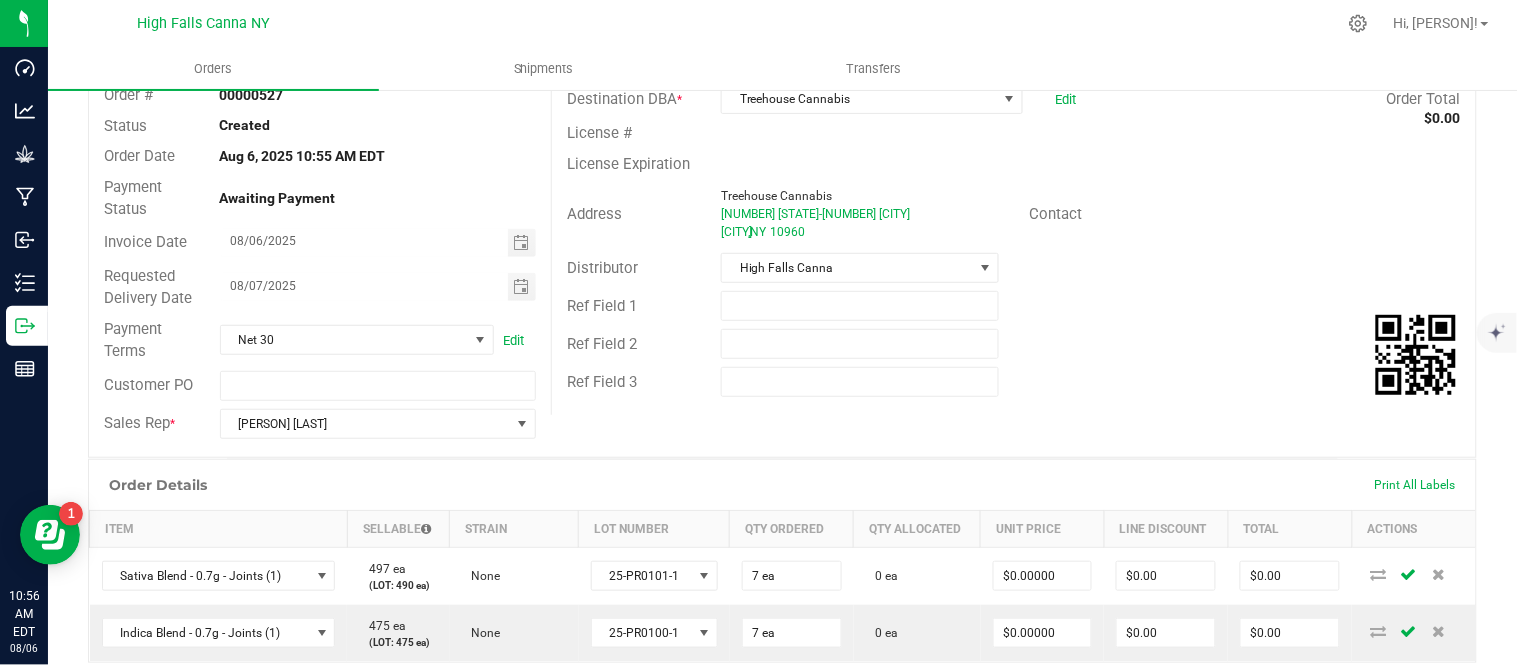 scroll, scrollTop: 0, scrollLeft: 0, axis: both 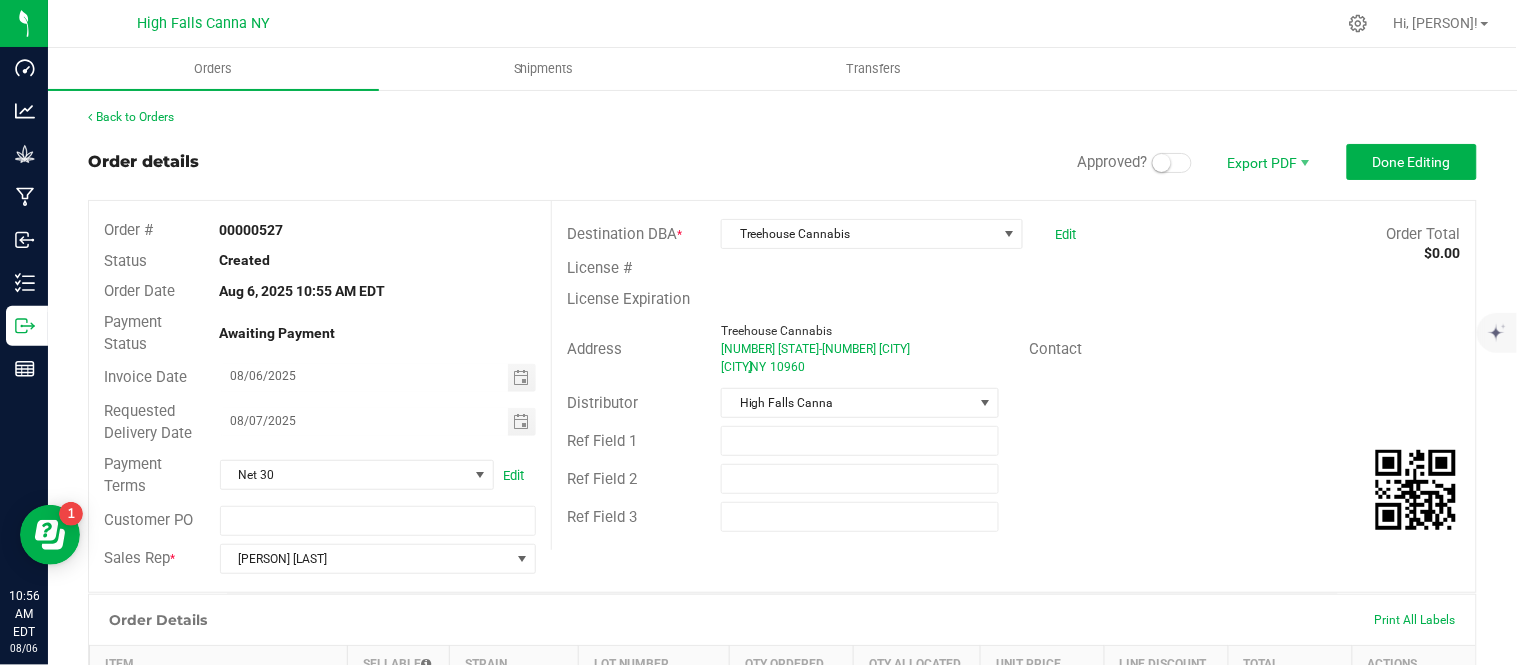 click at bounding box center [1172, 163] 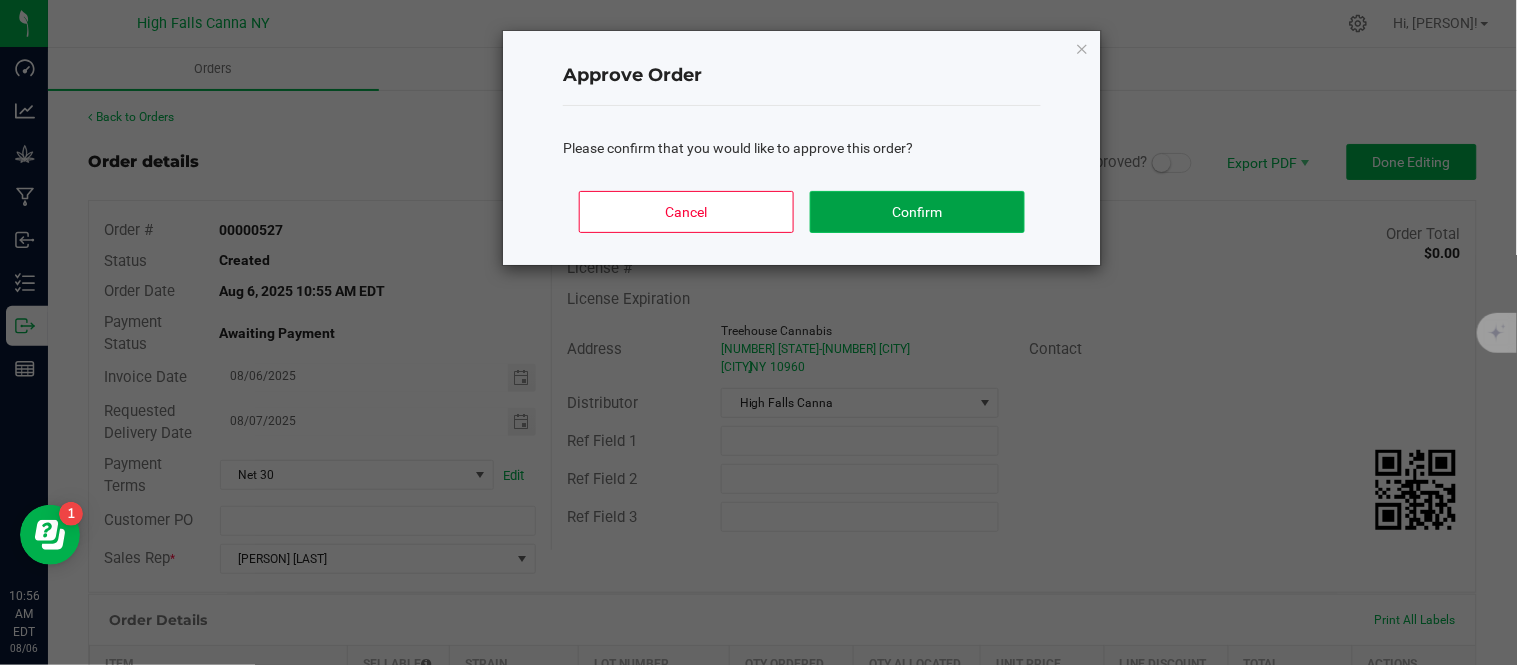 click on "Confirm" 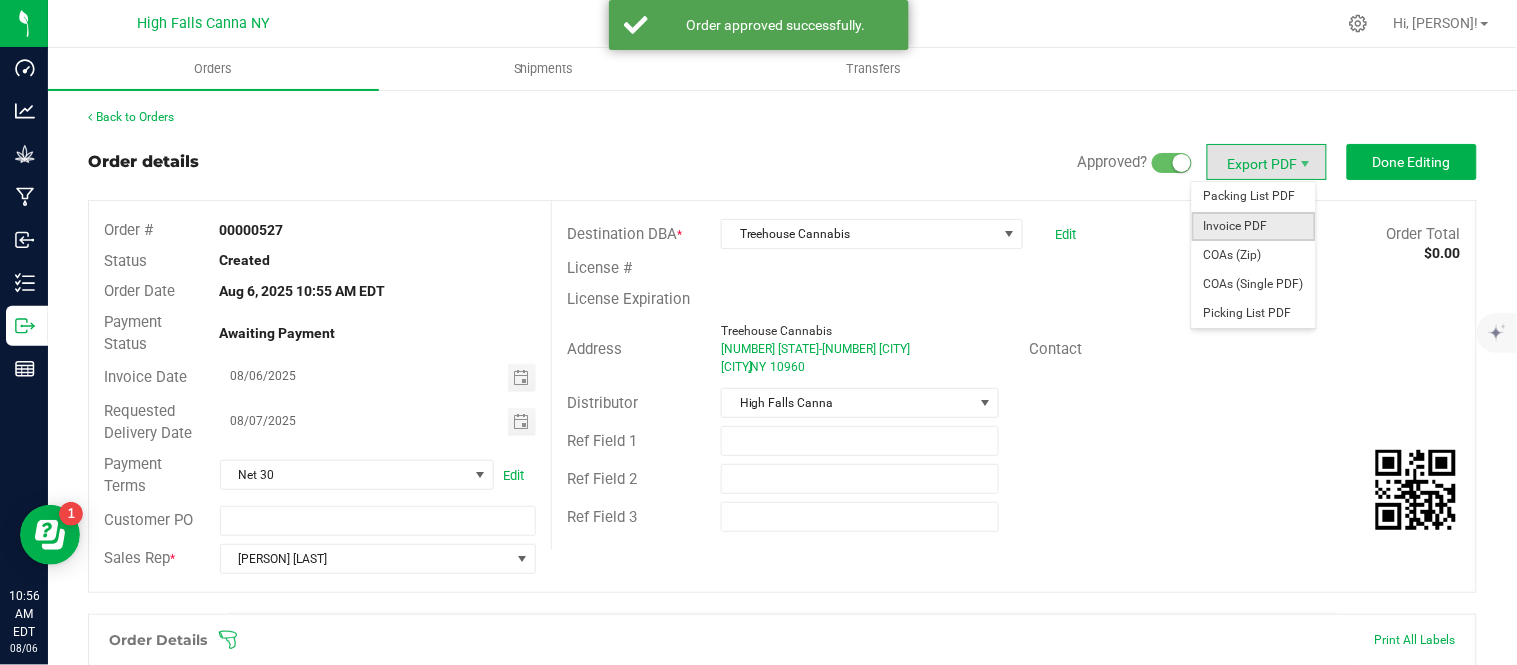 click on "Invoice PDF" at bounding box center (1254, 226) 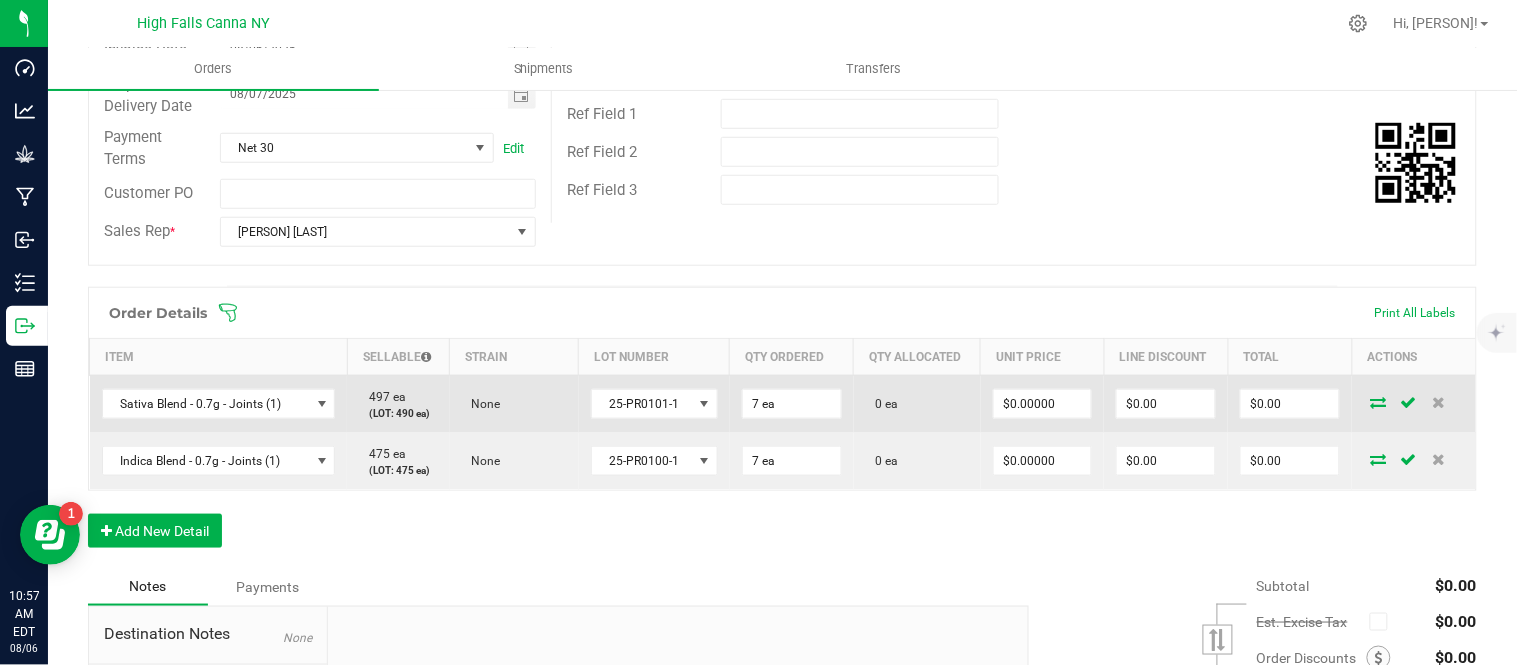 scroll, scrollTop: 333, scrollLeft: 0, axis: vertical 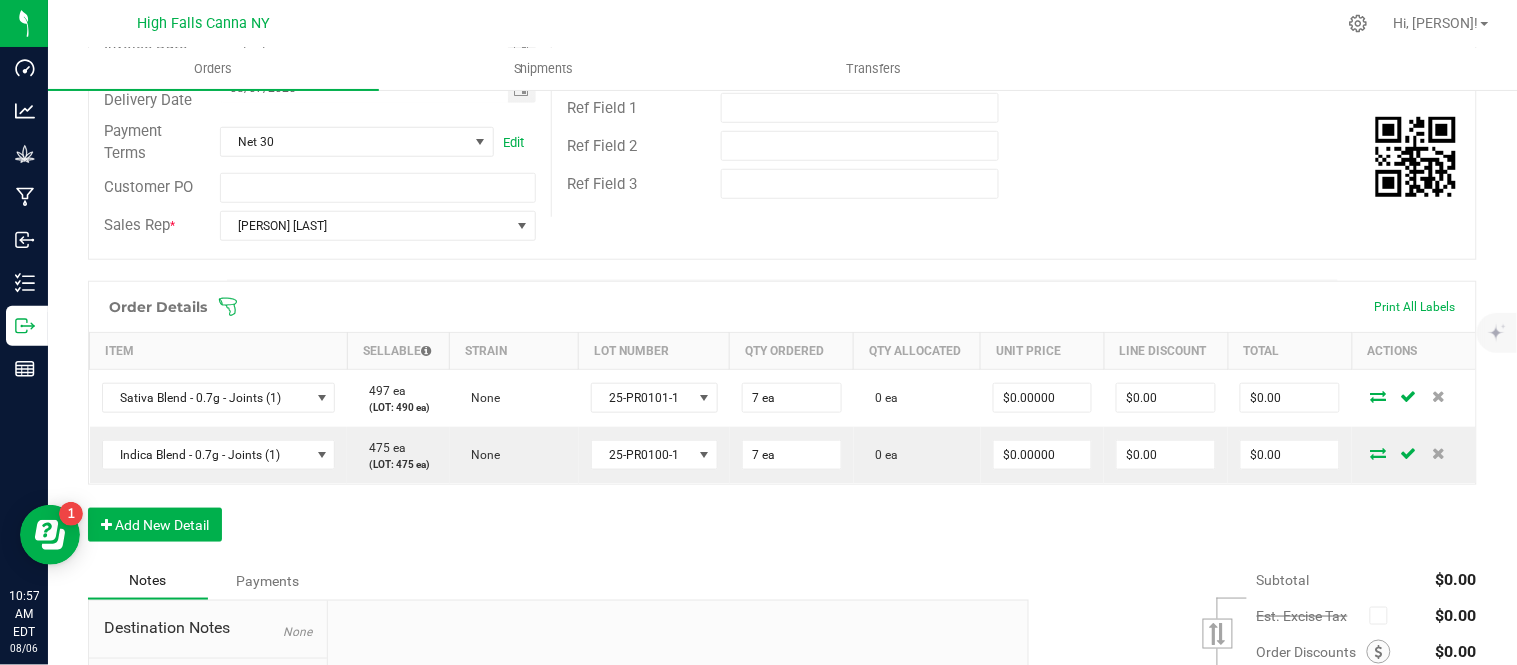 click on "Order Details Print All Labels Item  Sellable  Strain  Lot Number  Qty Ordered Qty Allocated Unit Price Line Discount Total Actions Sativa Blend - 0.7g - Joints (1)  497 ea   (LOT: 490 ea)   None  25-PR0101-1 7 ea  0 ea  $0.00000 $0.00 $0.00 Indica Blend - 0.7g - Joints (1)  475 ea   (LOT: 475 ea)   None  25-PR0100-1 7 ea  0 ea  $0.00000 $0.00 $0.00
Add New Detail" at bounding box center [782, 421] 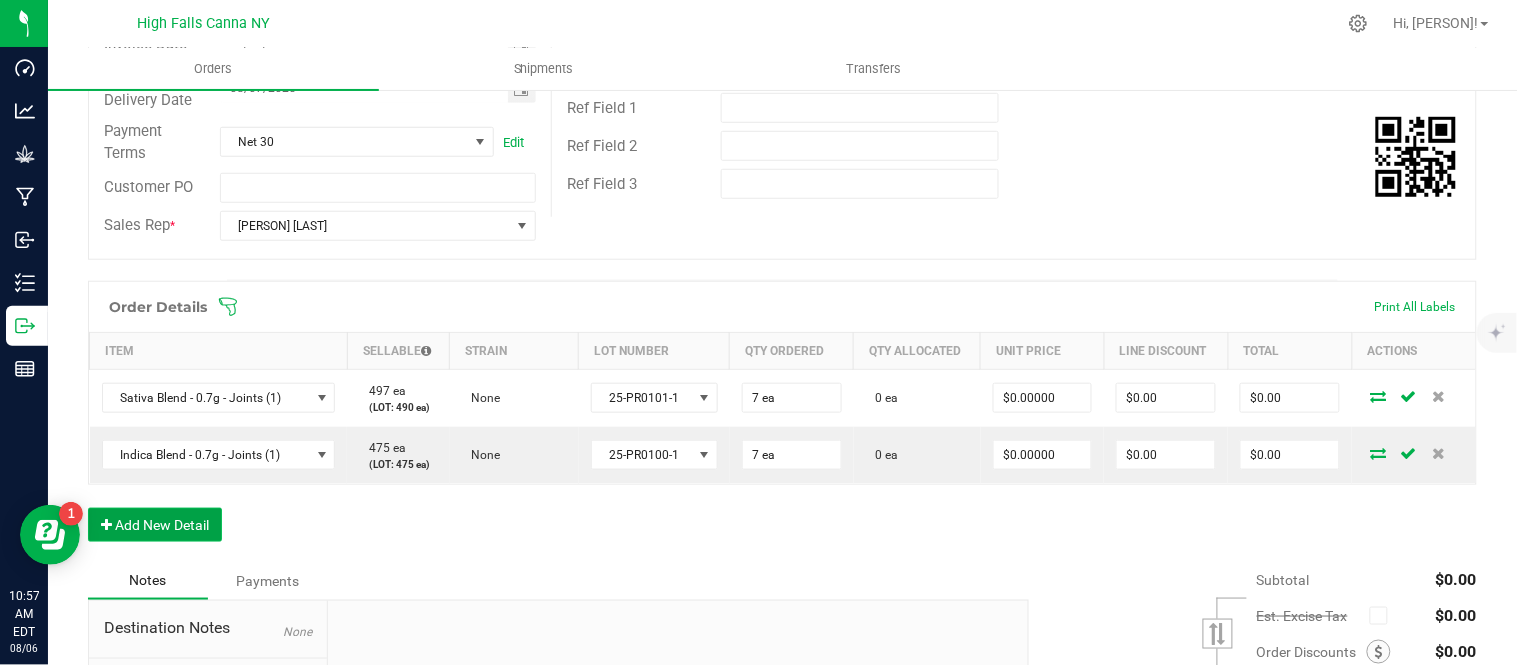 click on "Add New Detail" at bounding box center [155, 525] 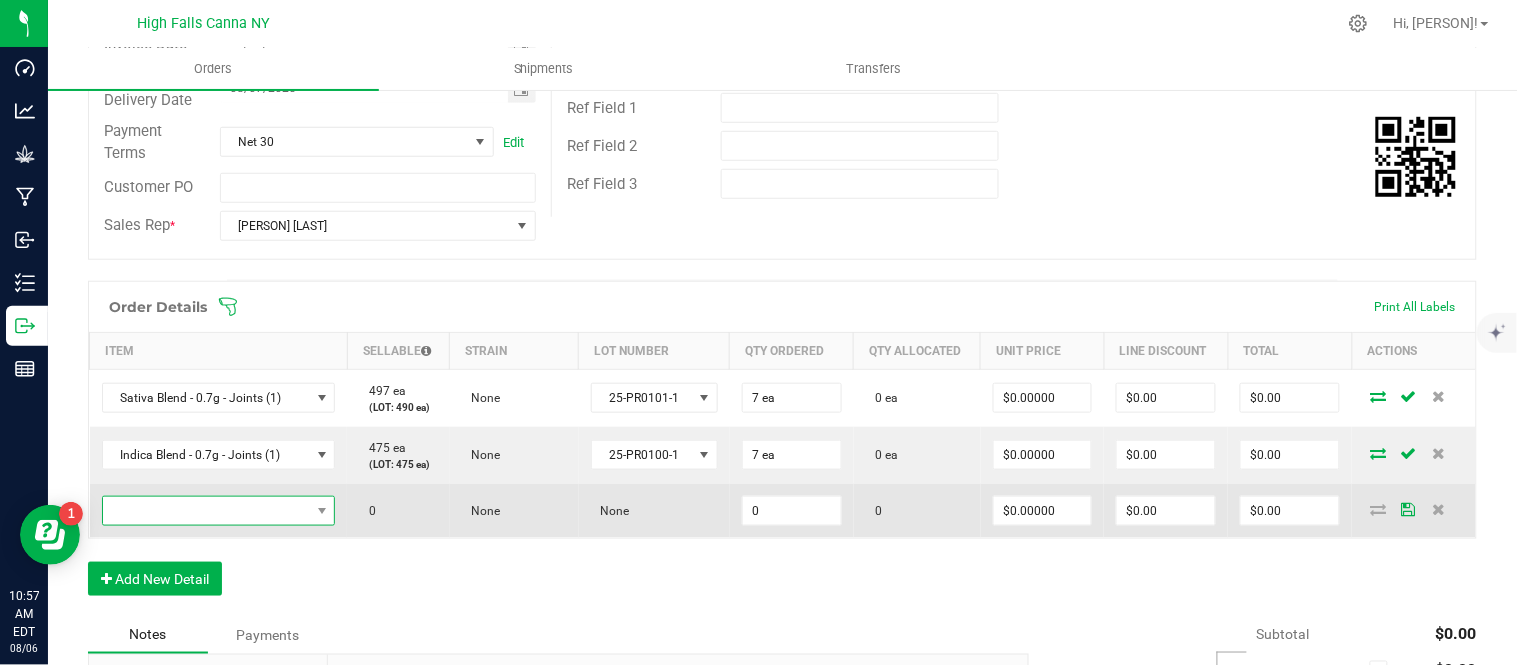 click at bounding box center [206, 511] 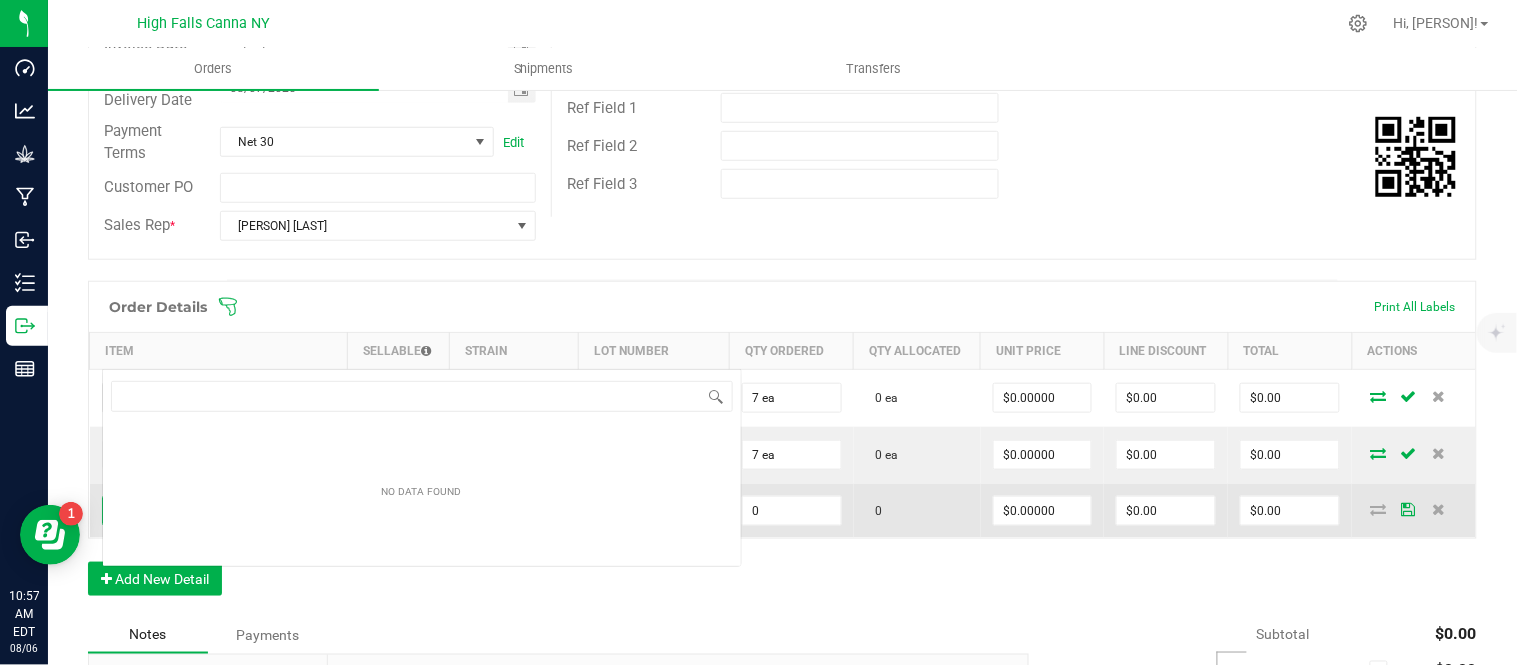 scroll, scrollTop: 0, scrollLeft: 0, axis: both 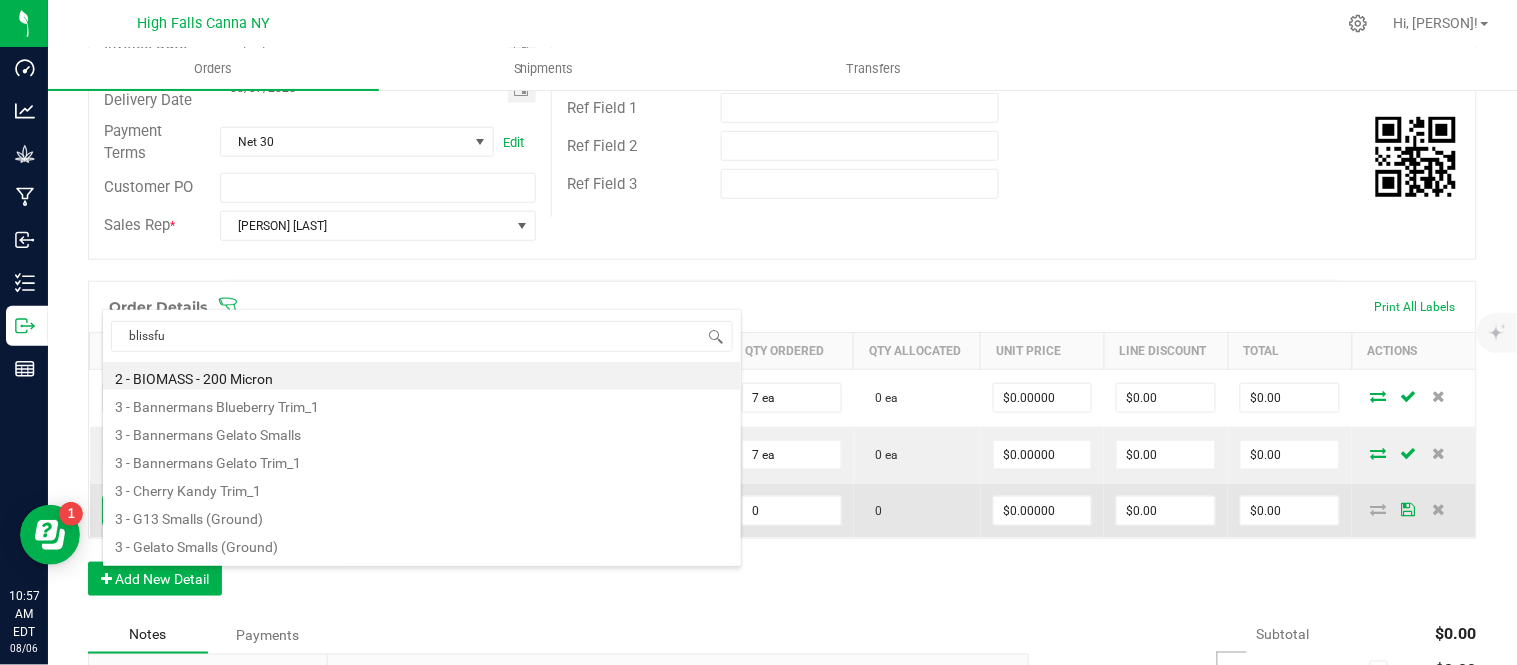type on "blissful" 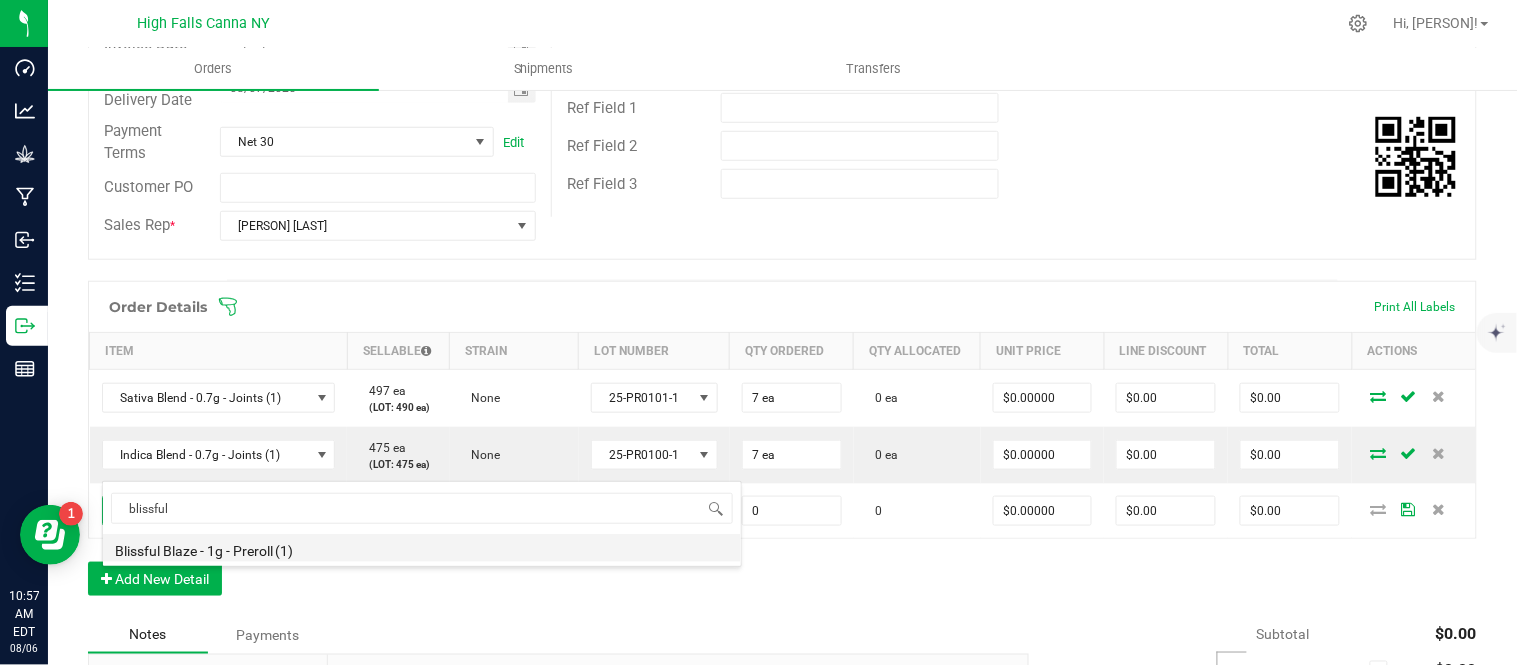 click on "Blissful Blaze - 1g - Preroll (1)" at bounding box center [422, 548] 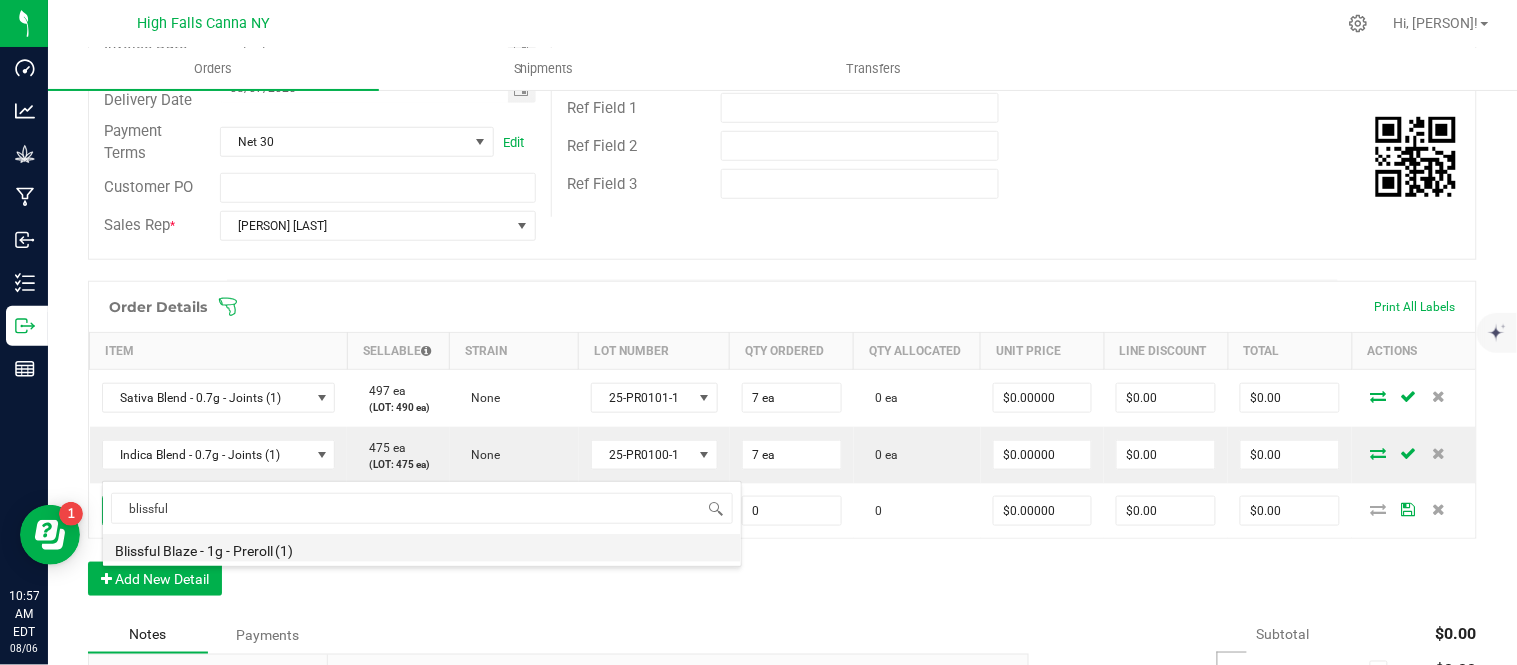 type on "0 ea" 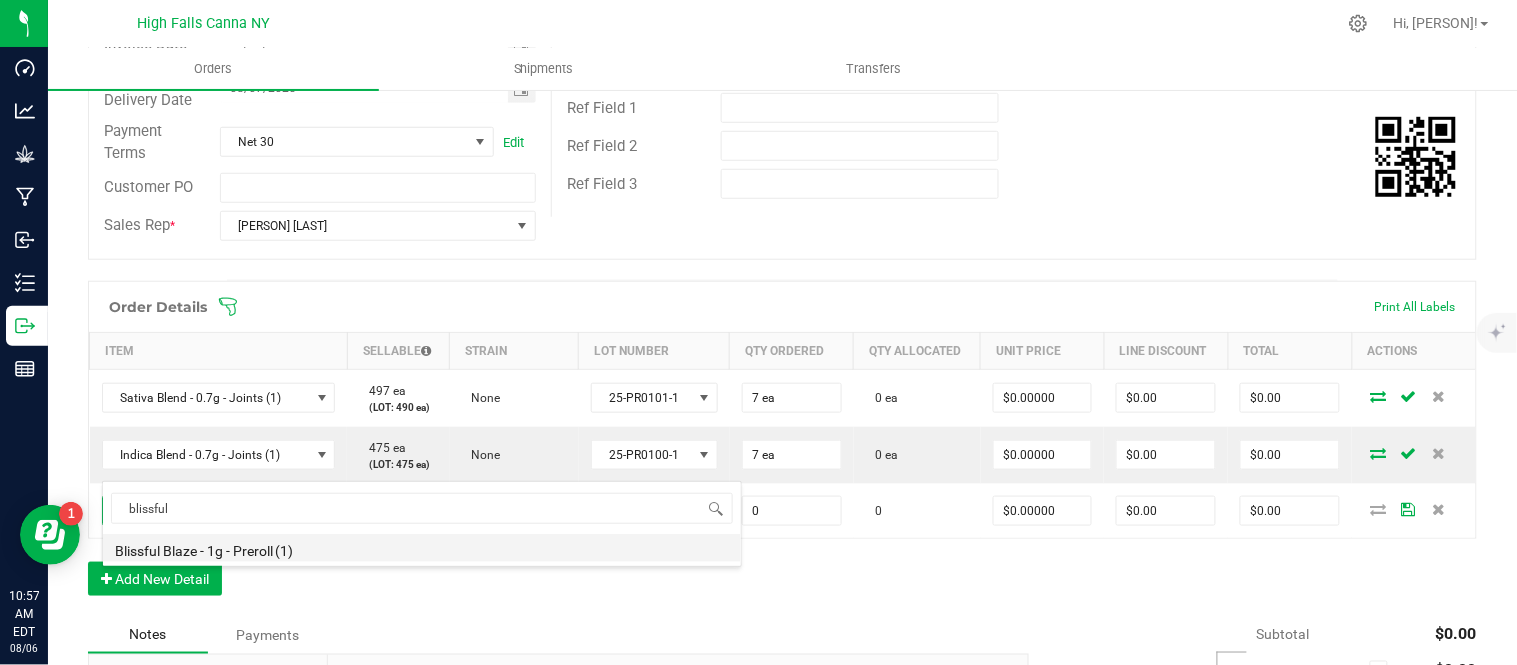 type on "$6.00000" 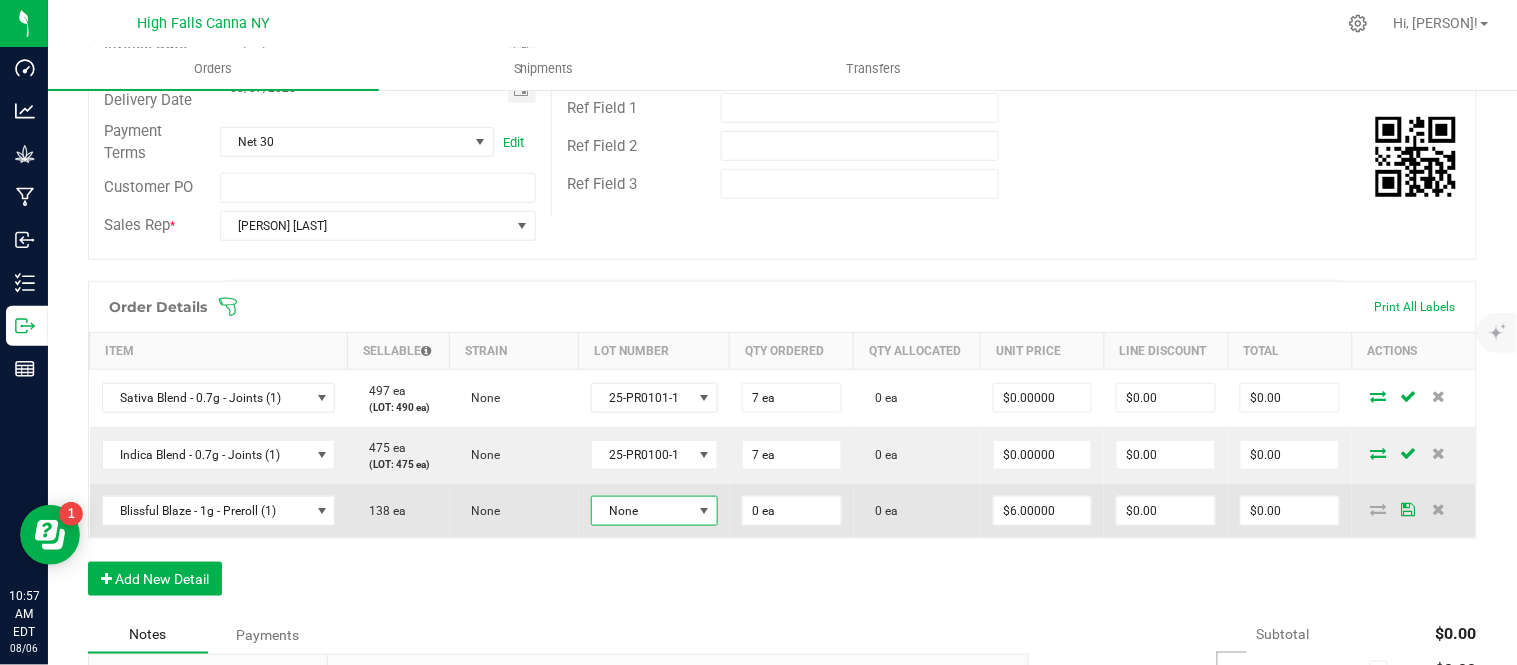 click on "None" at bounding box center (642, 511) 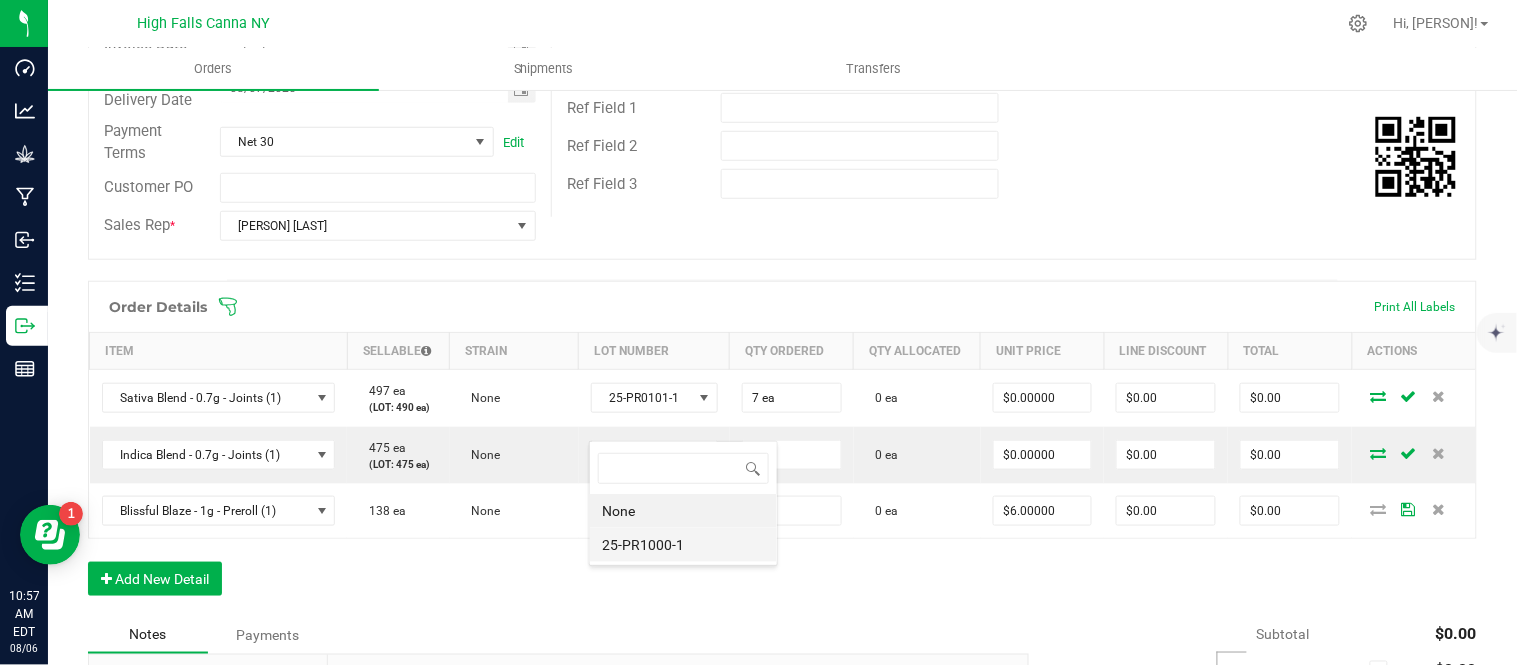 scroll, scrollTop: 99970, scrollLeft: 99872, axis: both 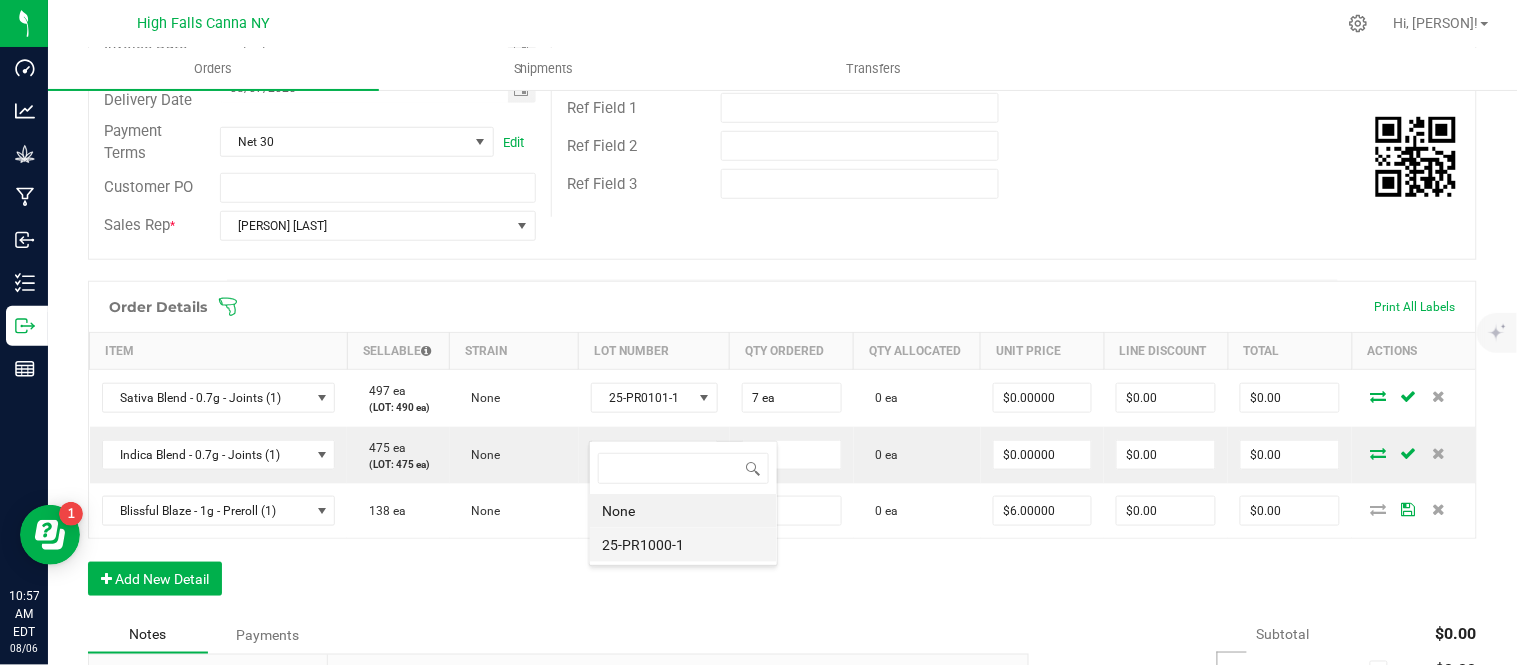 click on "25-PR1000-1" at bounding box center (683, 545) 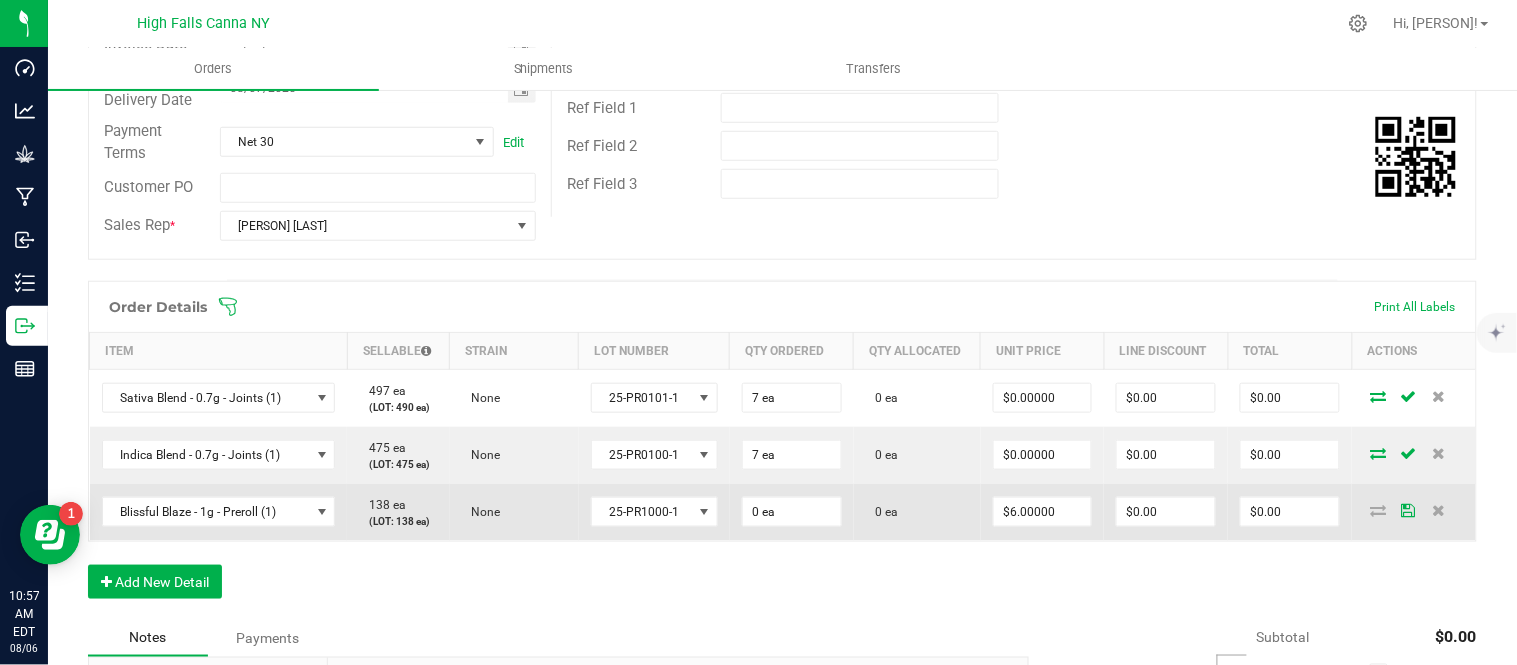 click on "0 ea" at bounding box center (792, 512) 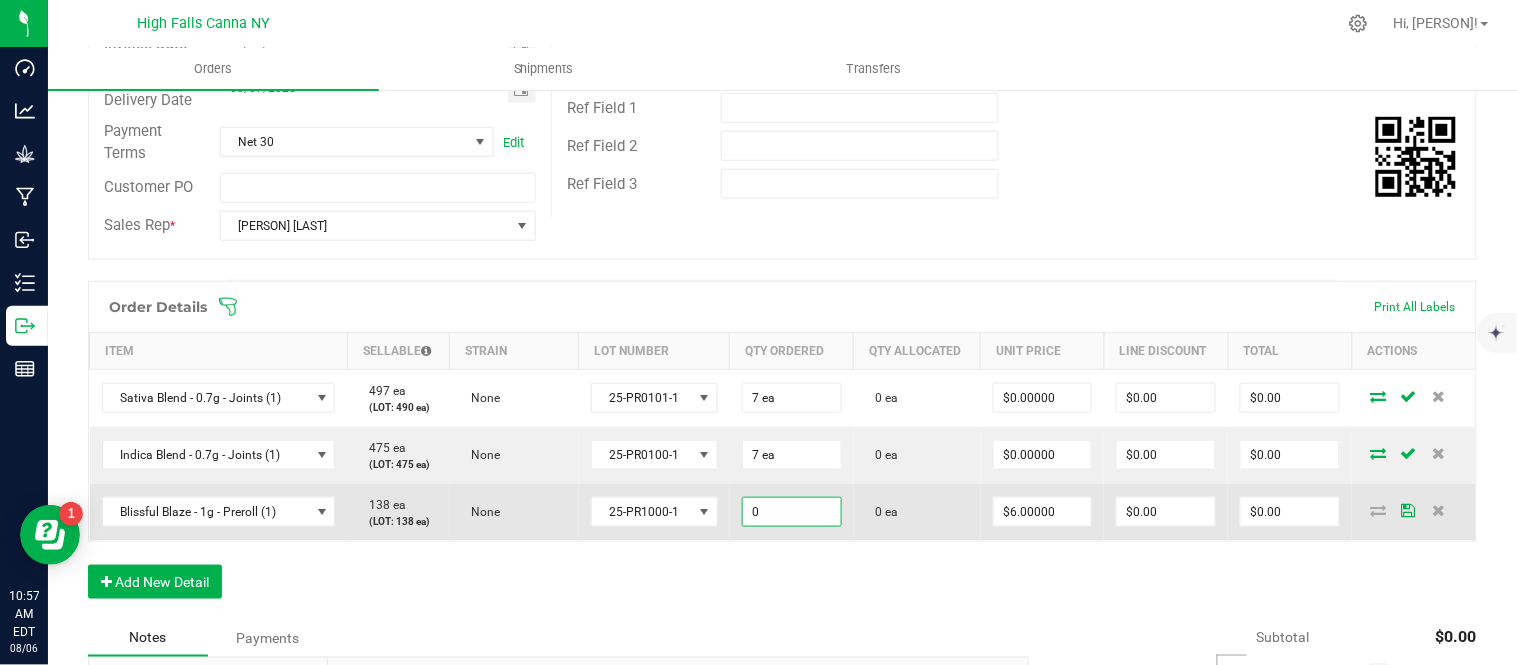 click on "0" at bounding box center [792, 512] 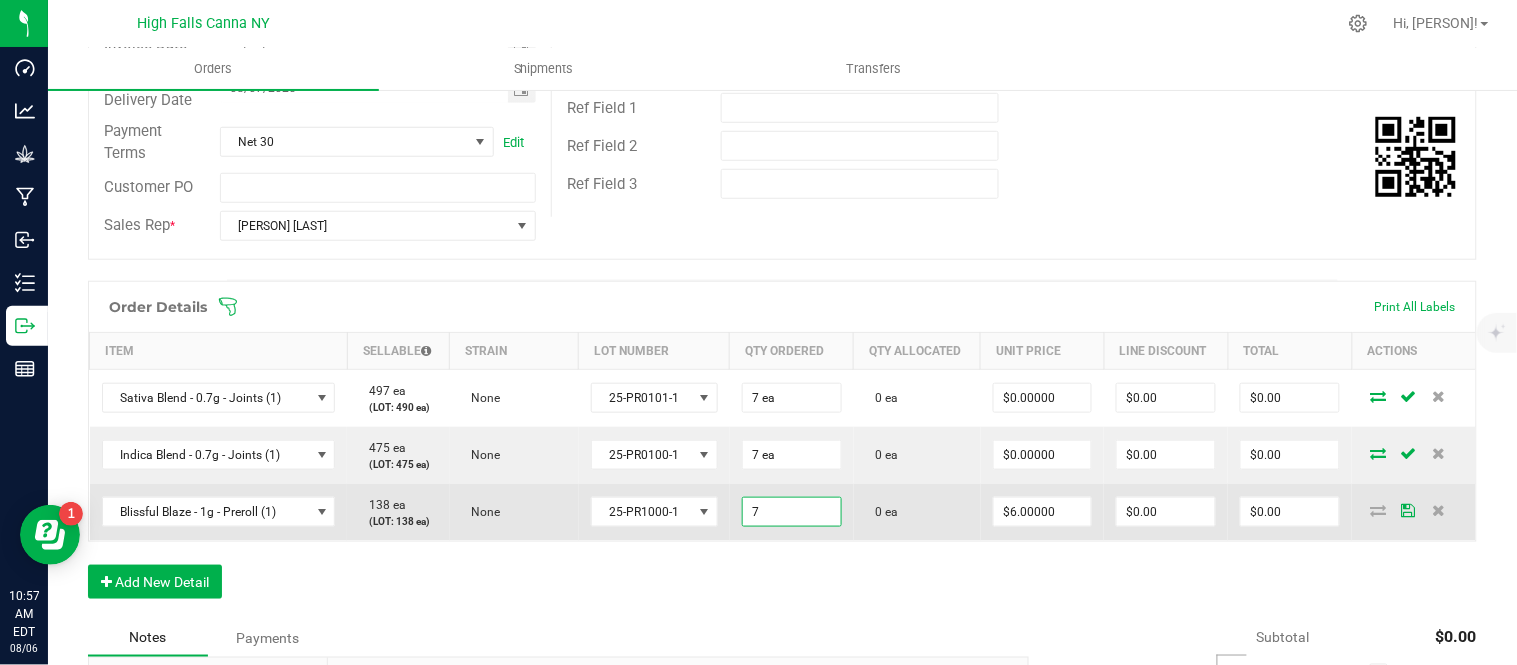 type on "7 ea" 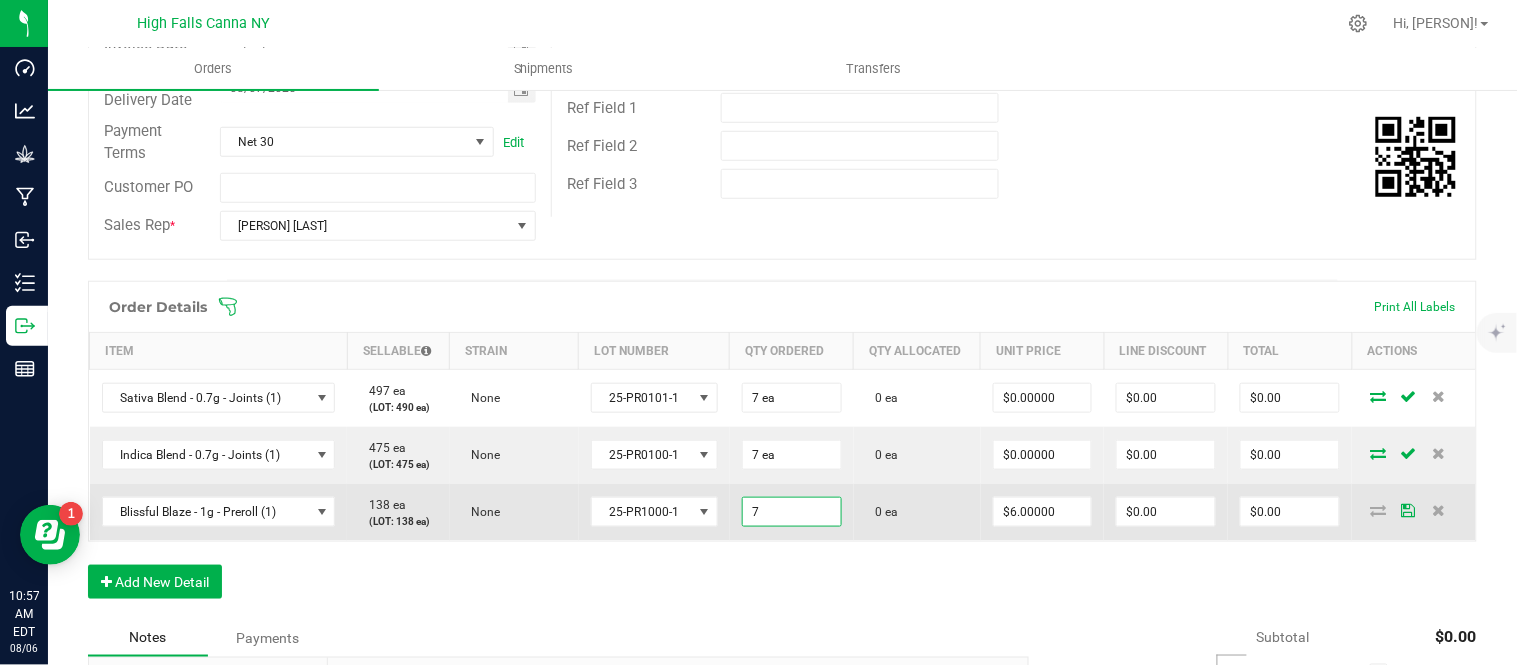 type on "$42.00" 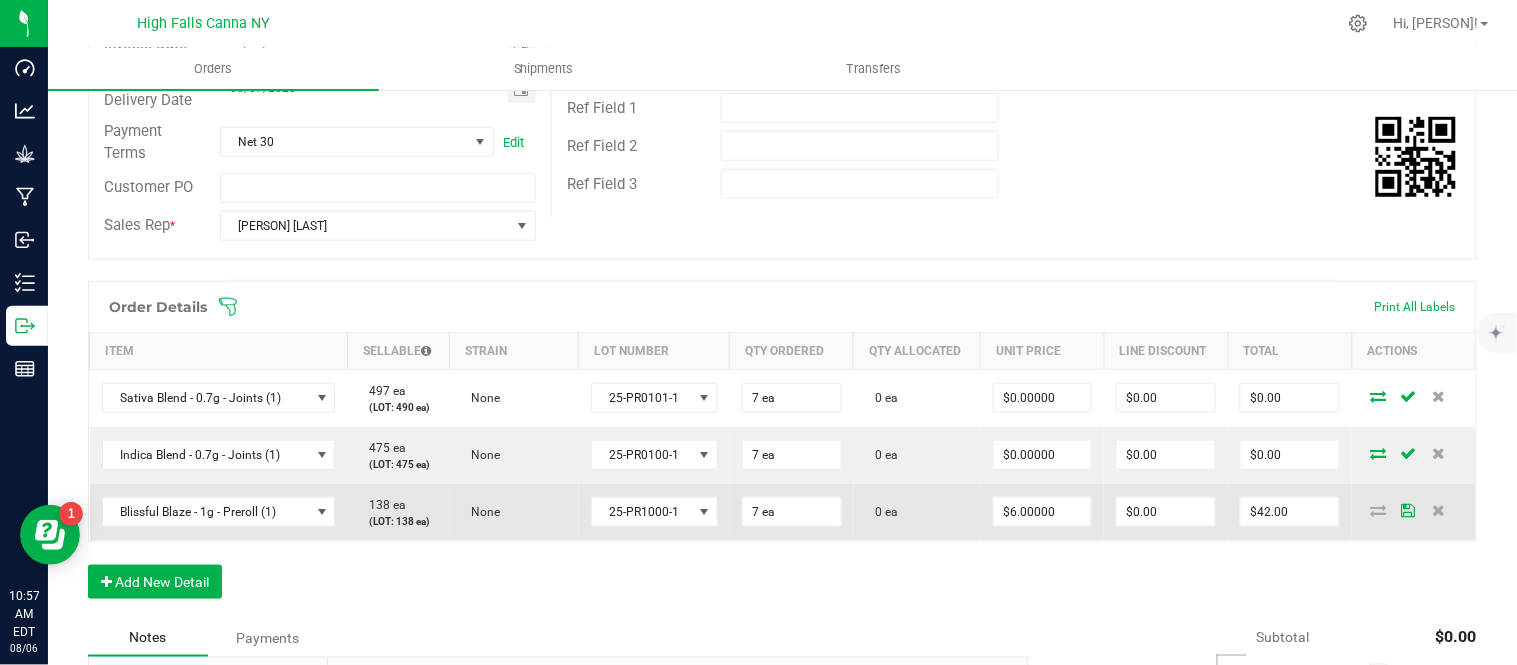 click on "7 ea" at bounding box center (792, 512) 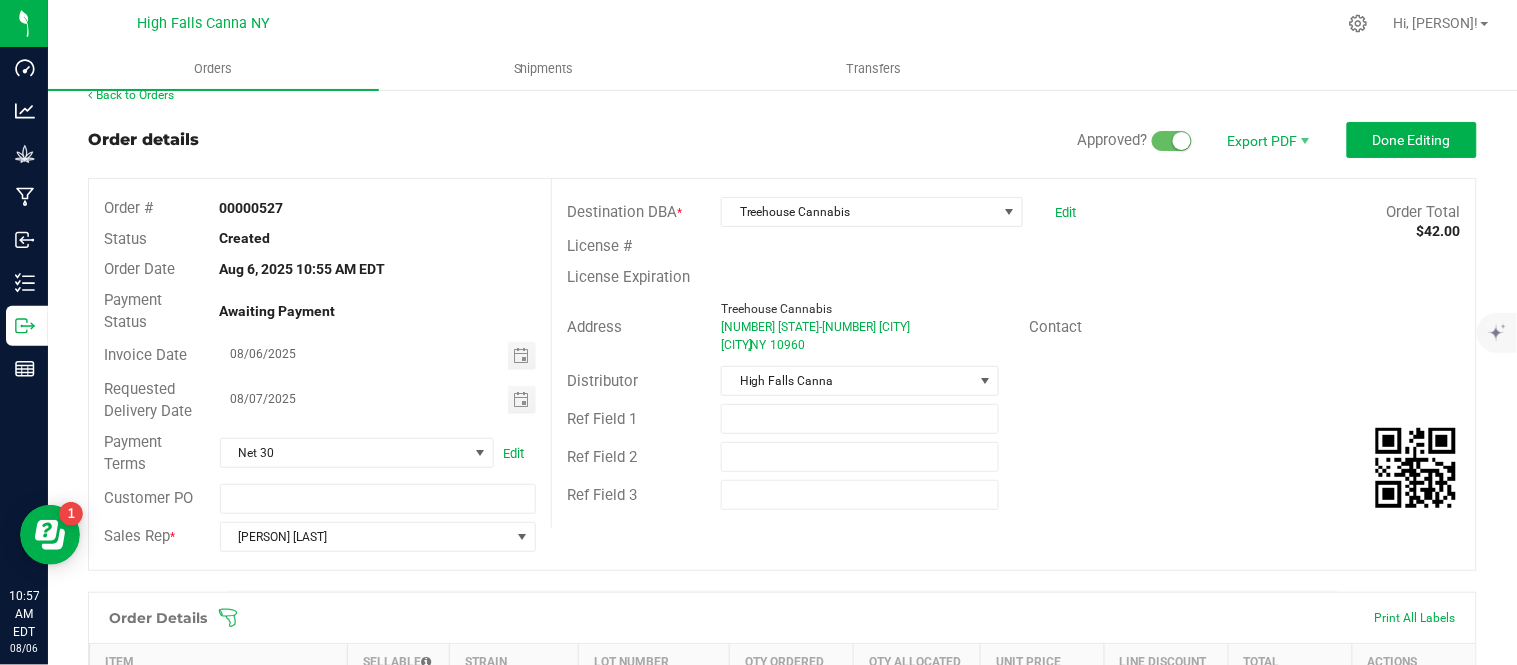 scroll, scrollTop: 0, scrollLeft: 0, axis: both 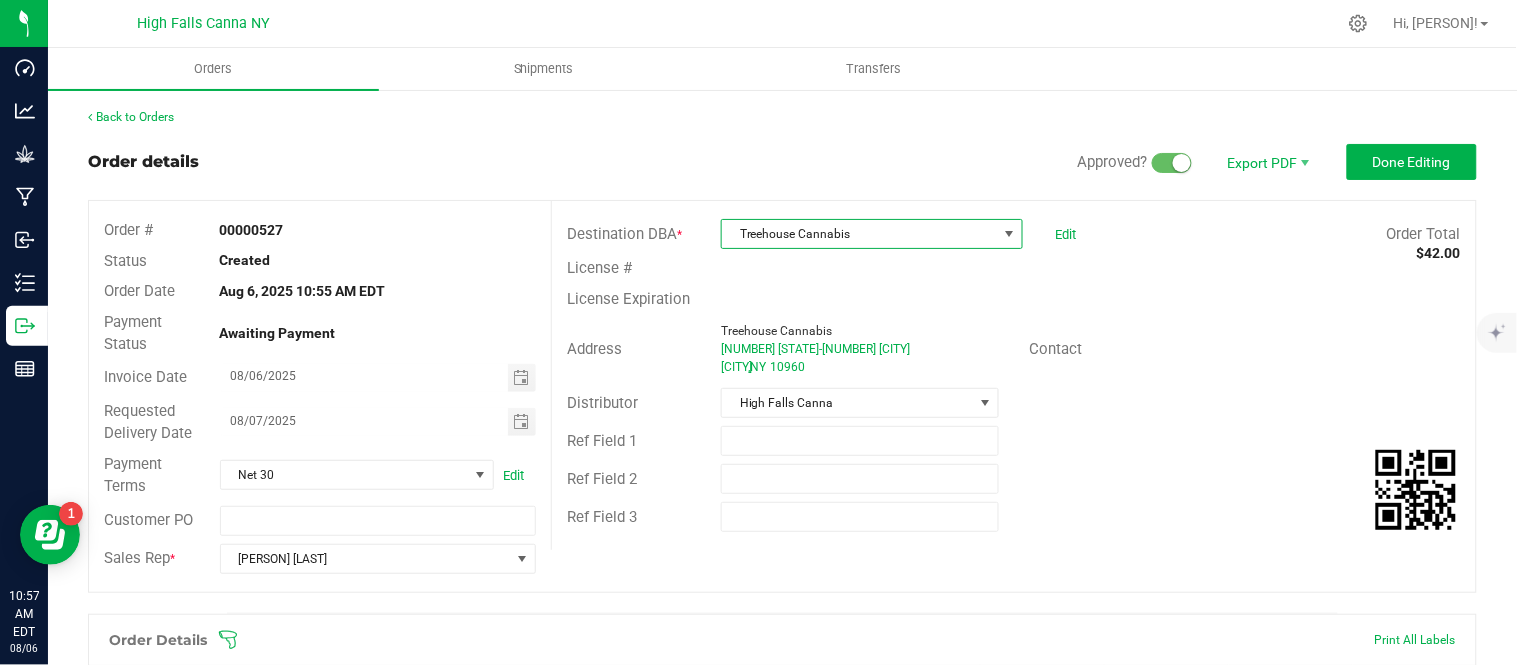 click on "Treehouse Cannabis" at bounding box center (859, 234) 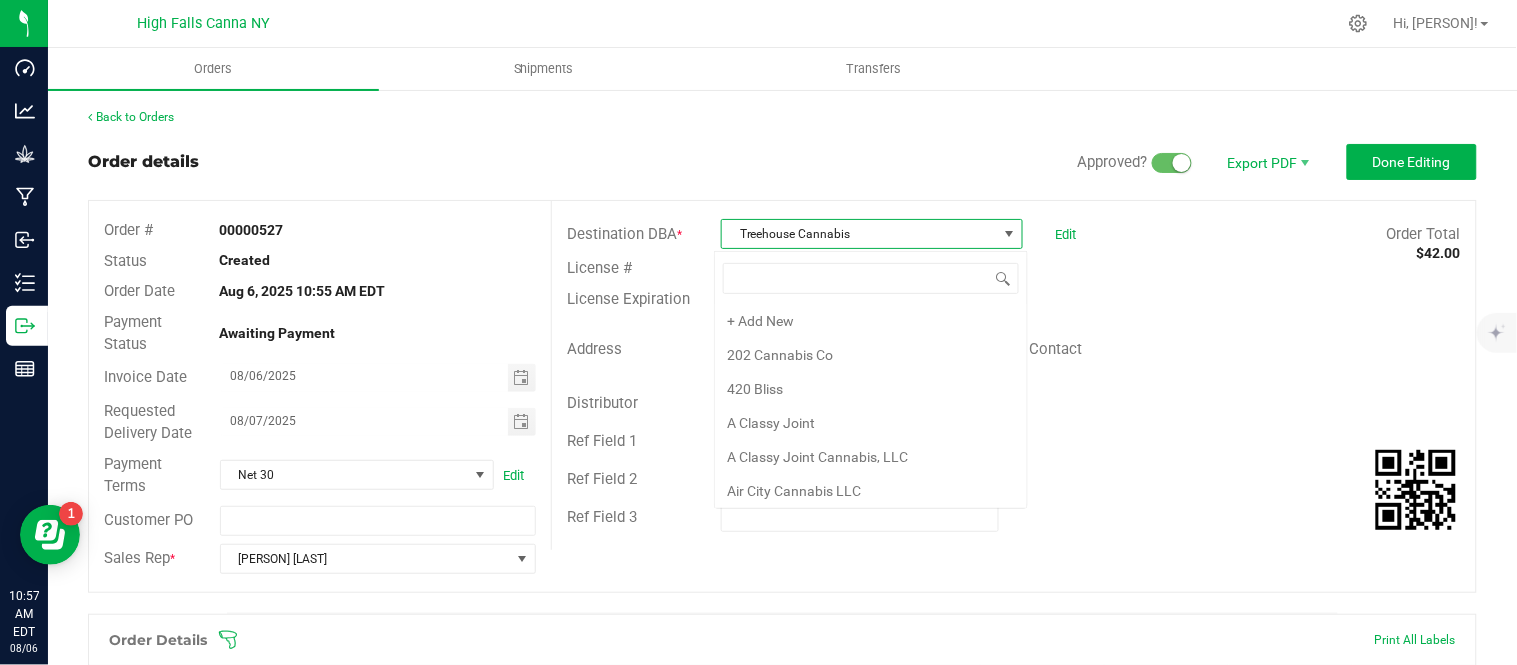 scroll, scrollTop: 5853, scrollLeft: 0, axis: vertical 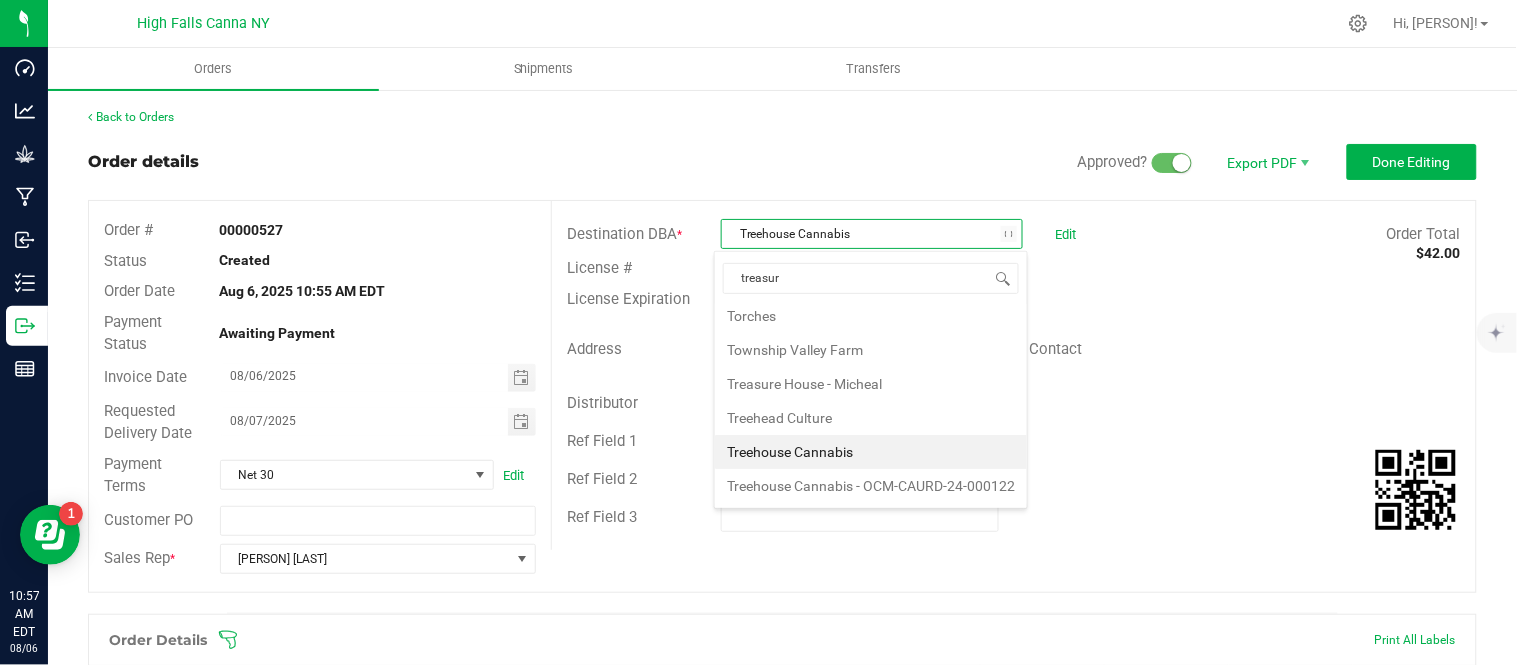 type on "treasure" 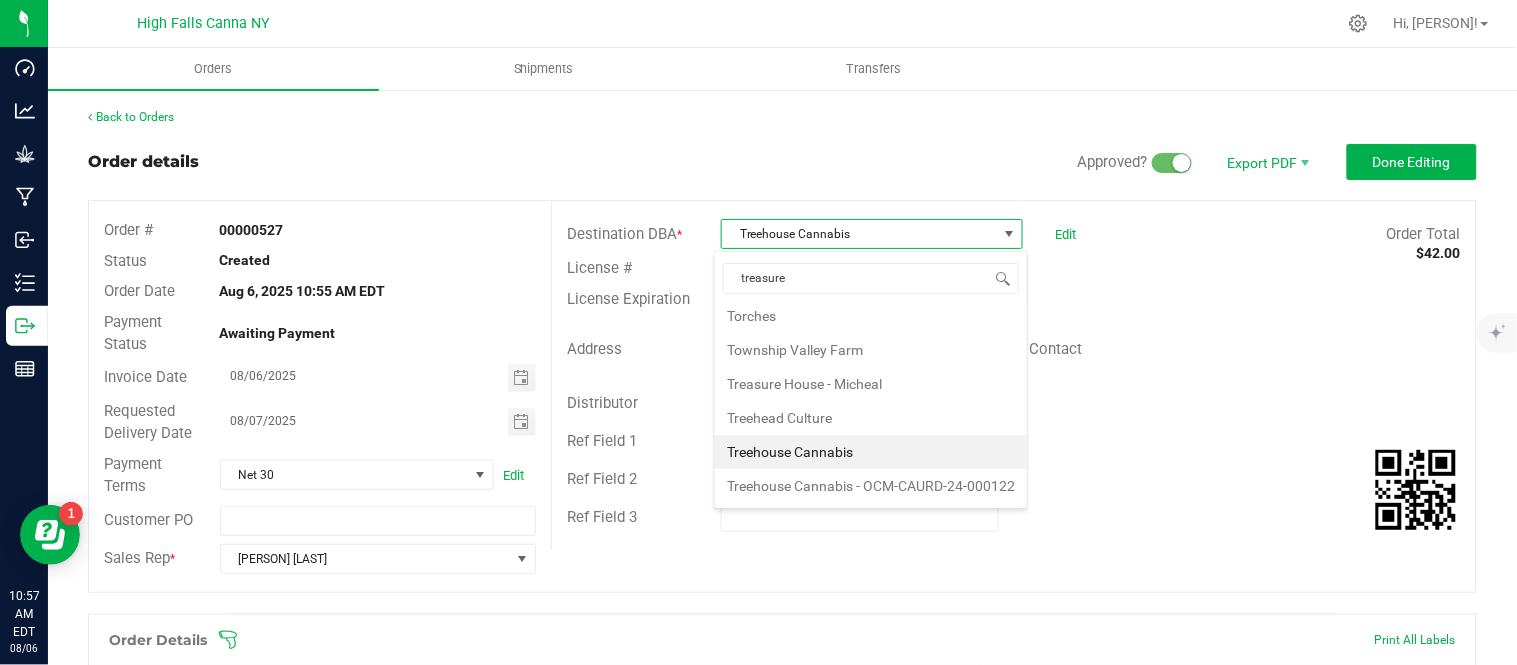 scroll, scrollTop: 0, scrollLeft: 0, axis: both 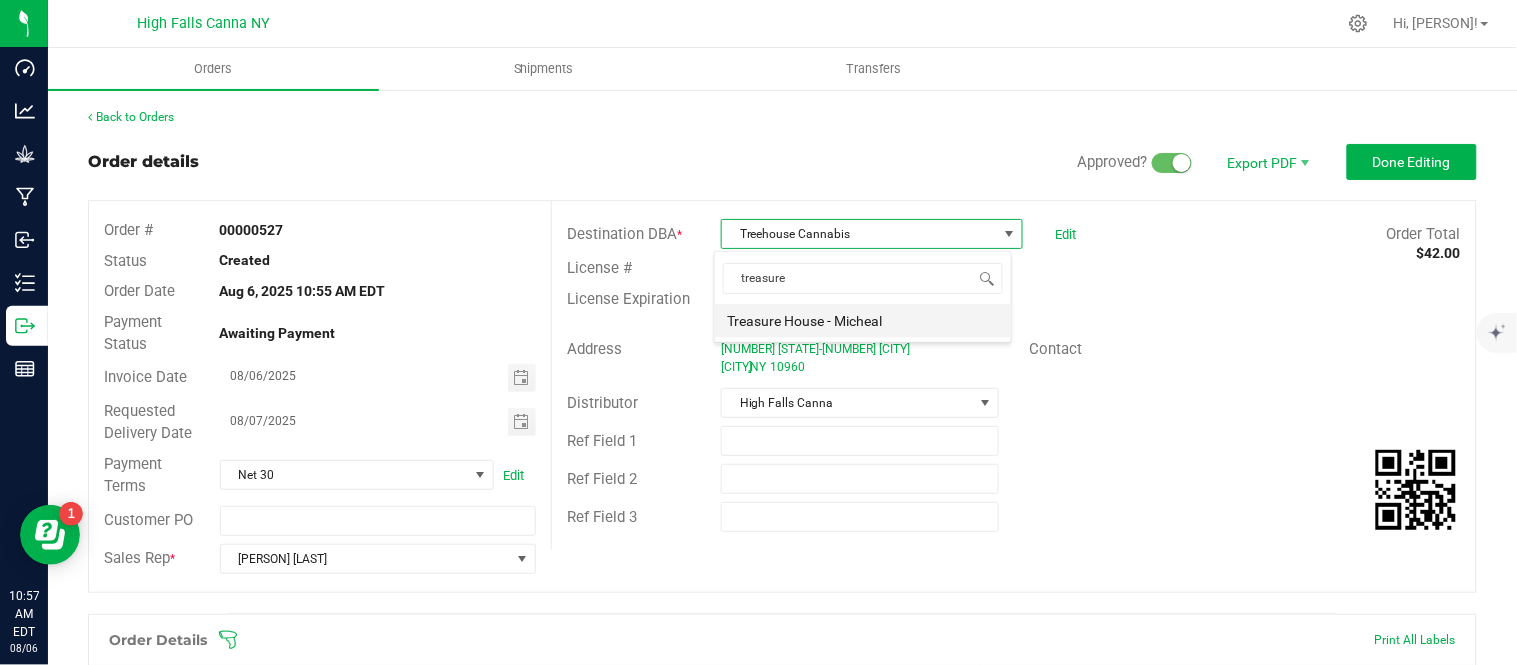 click on "Treasure House - Micheal" at bounding box center (863, 321) 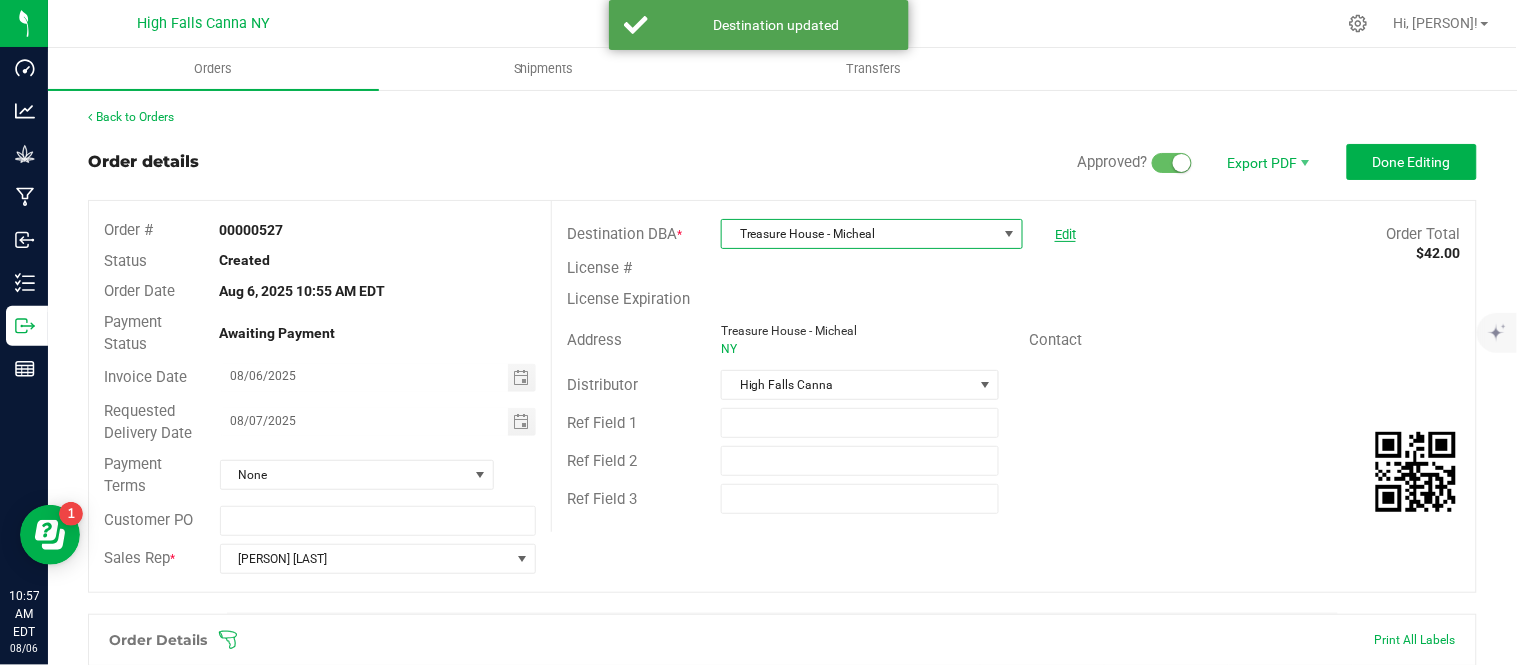 click on "Edit" at bounding box center (1065, 234) 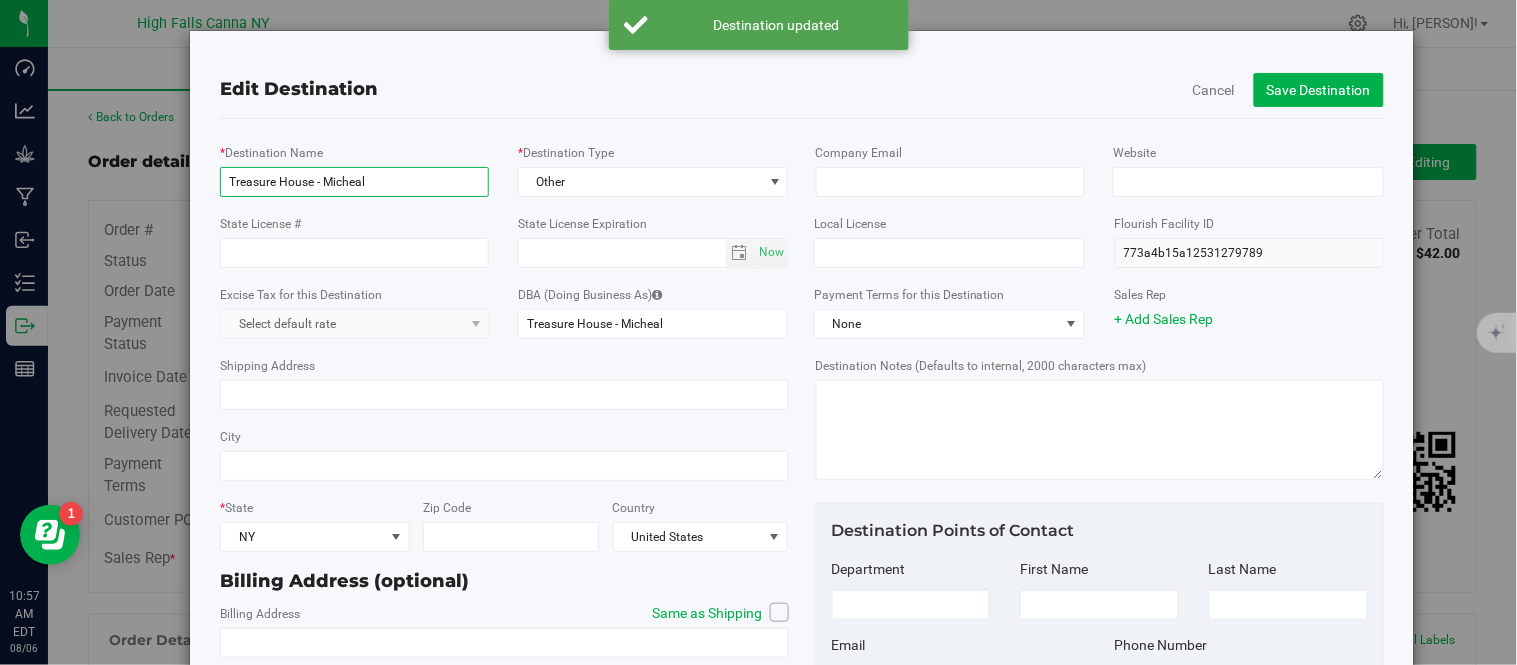 click on "Treasure House - Micheal" at bounding box center (354, 182) 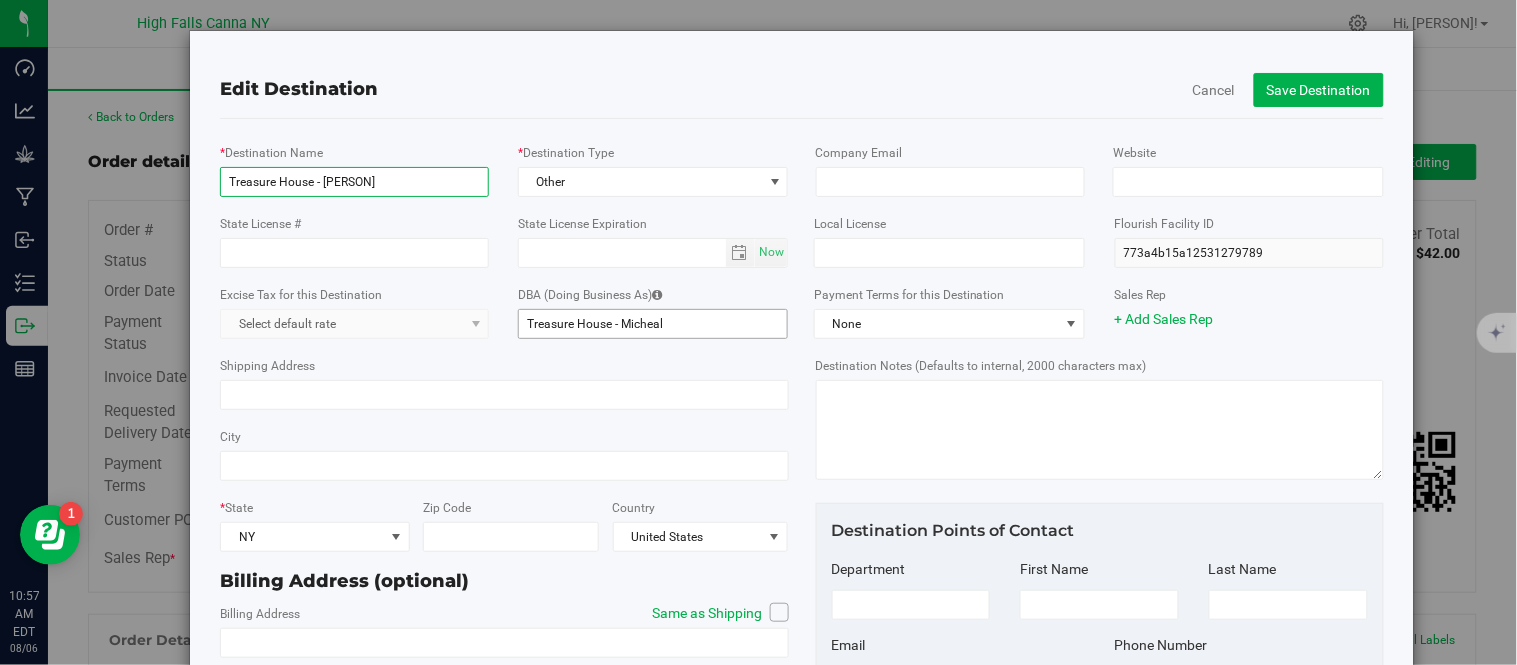 type on "Treasure House - [PERSON]" 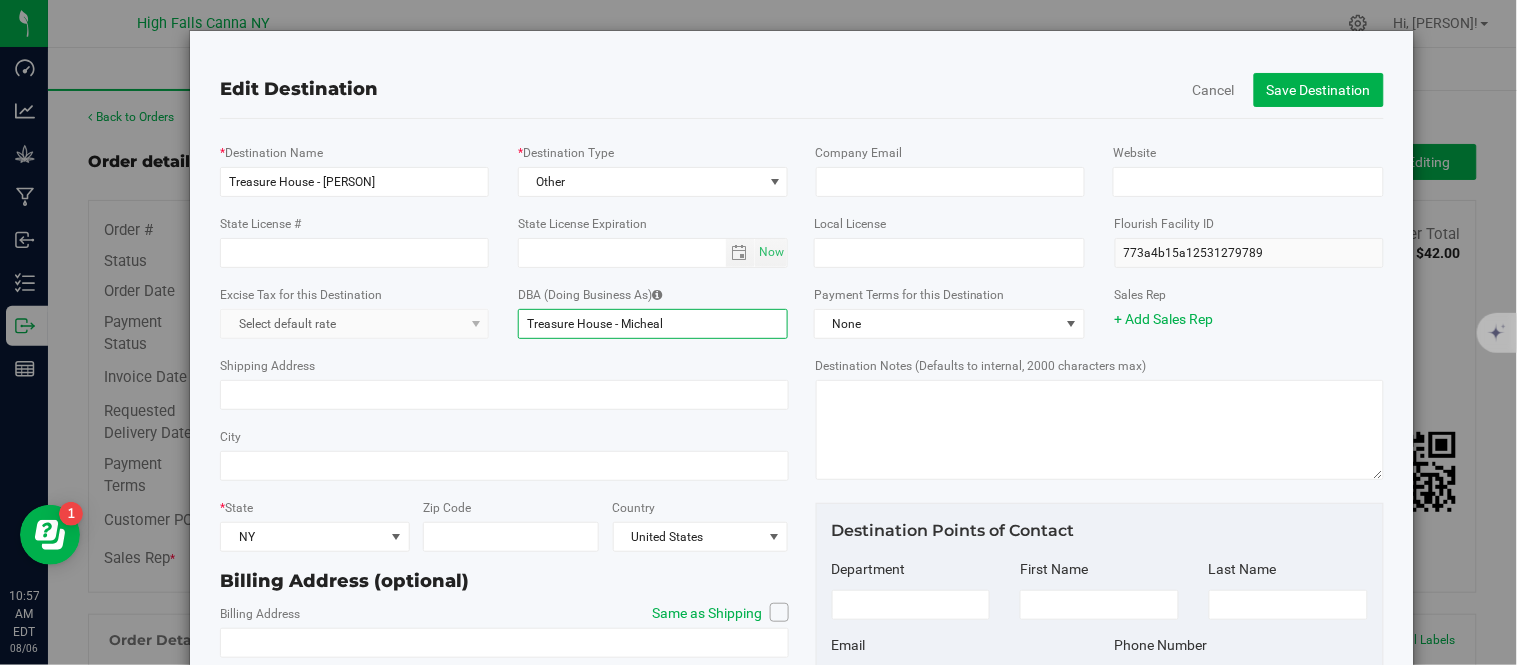 click on "Treasure House - Micheal" at bounding box center (653, 324) 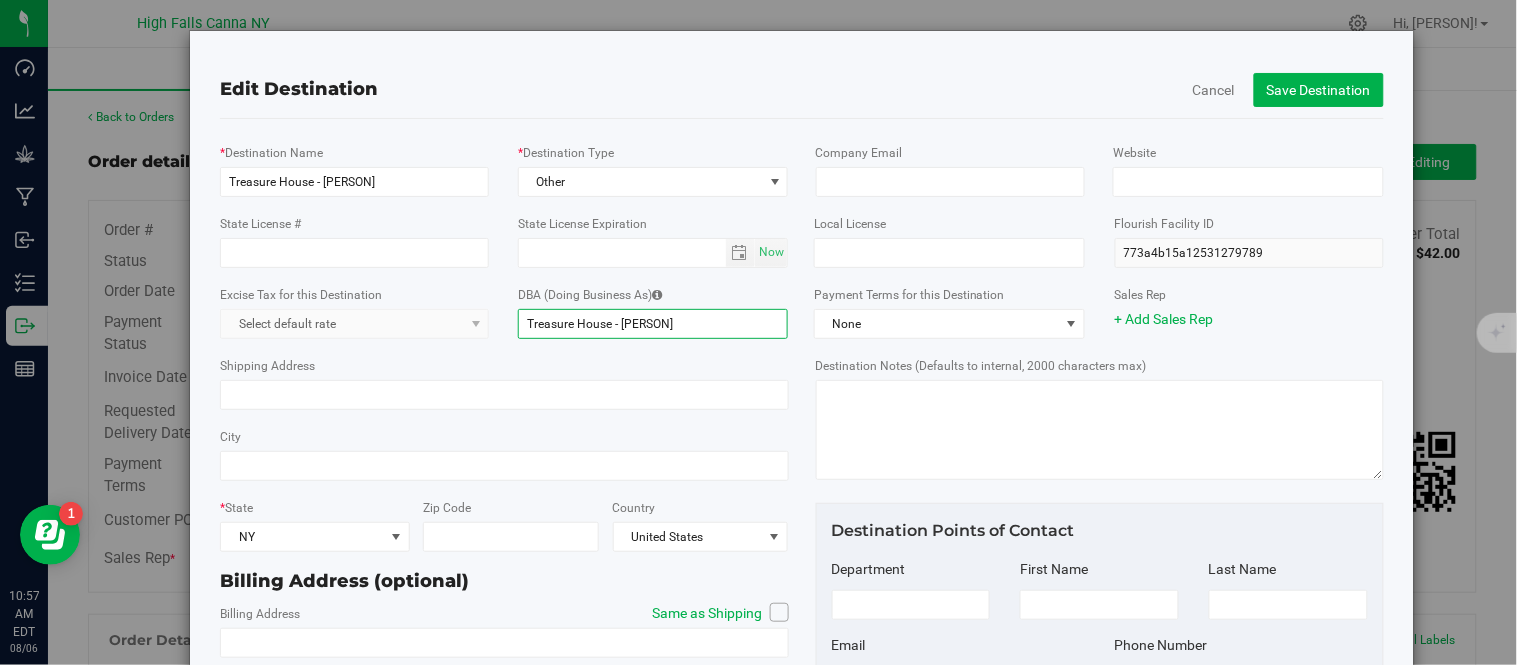 type on "Treasure House - [PERSON]" 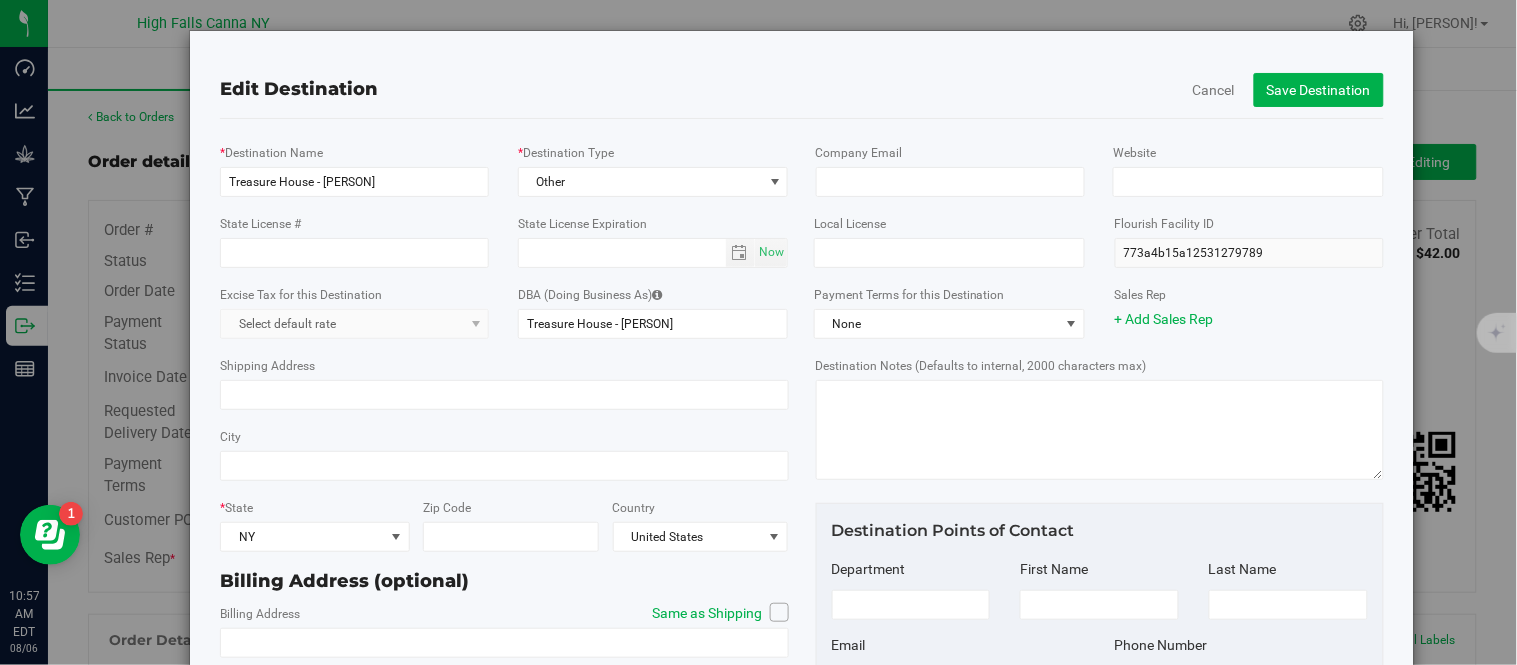 click on "Shipping Address" at bounding box center [504, 382] 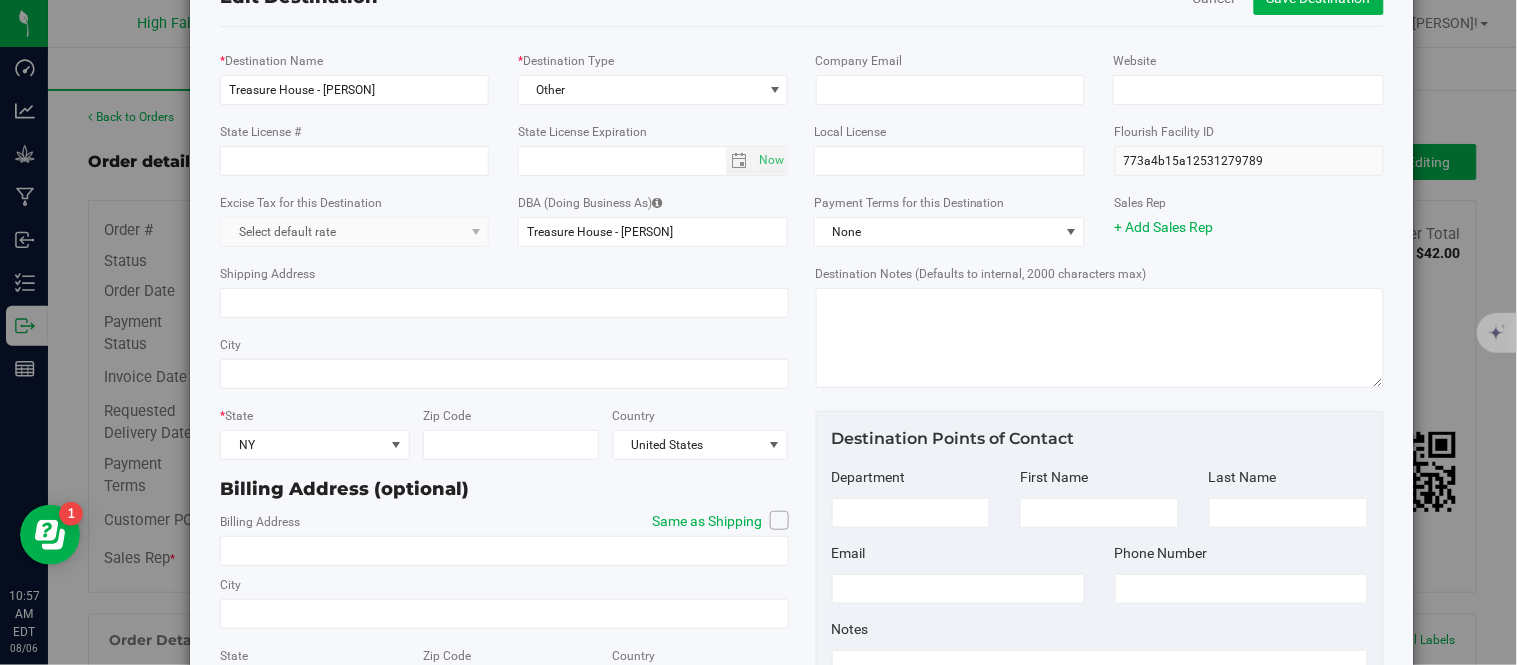 scroll, scrollTop: 0, scrollLeft: 0, axis: both 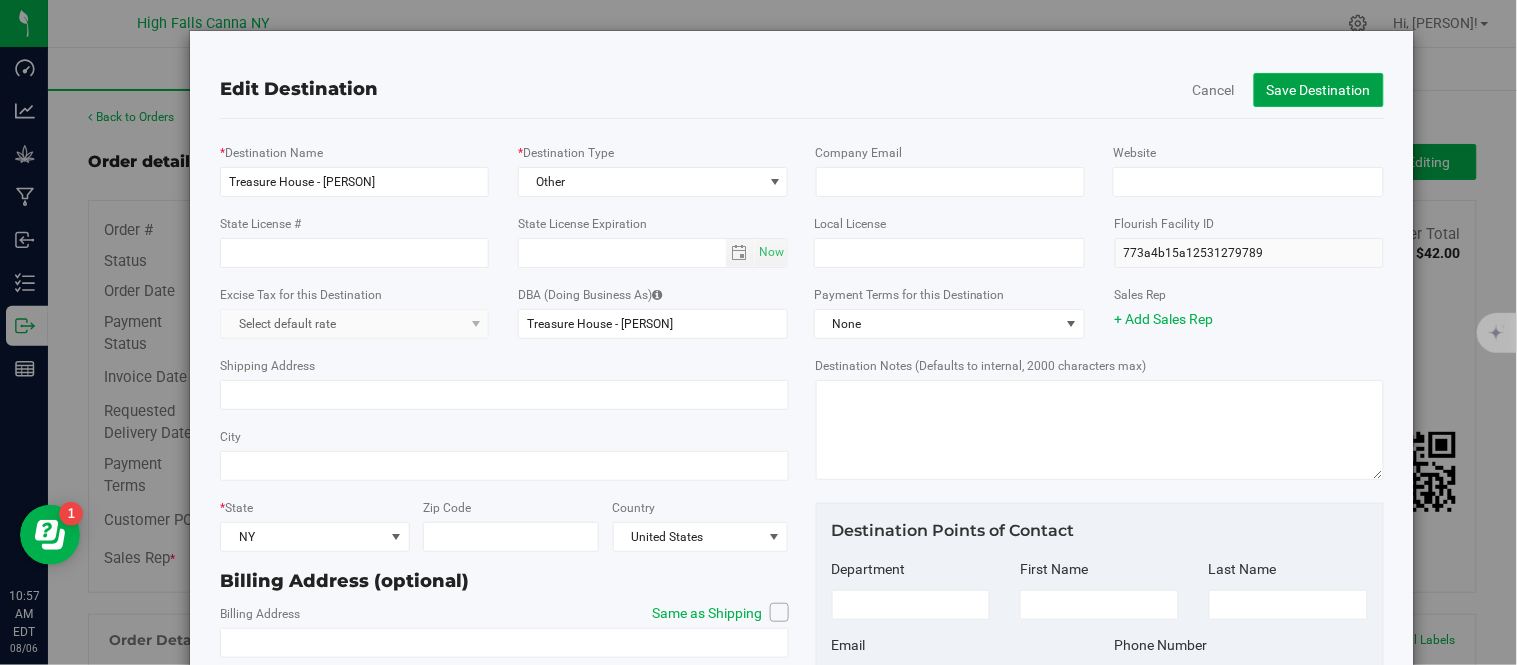 click on "Save Destination" at bounding box center (1319, 90) 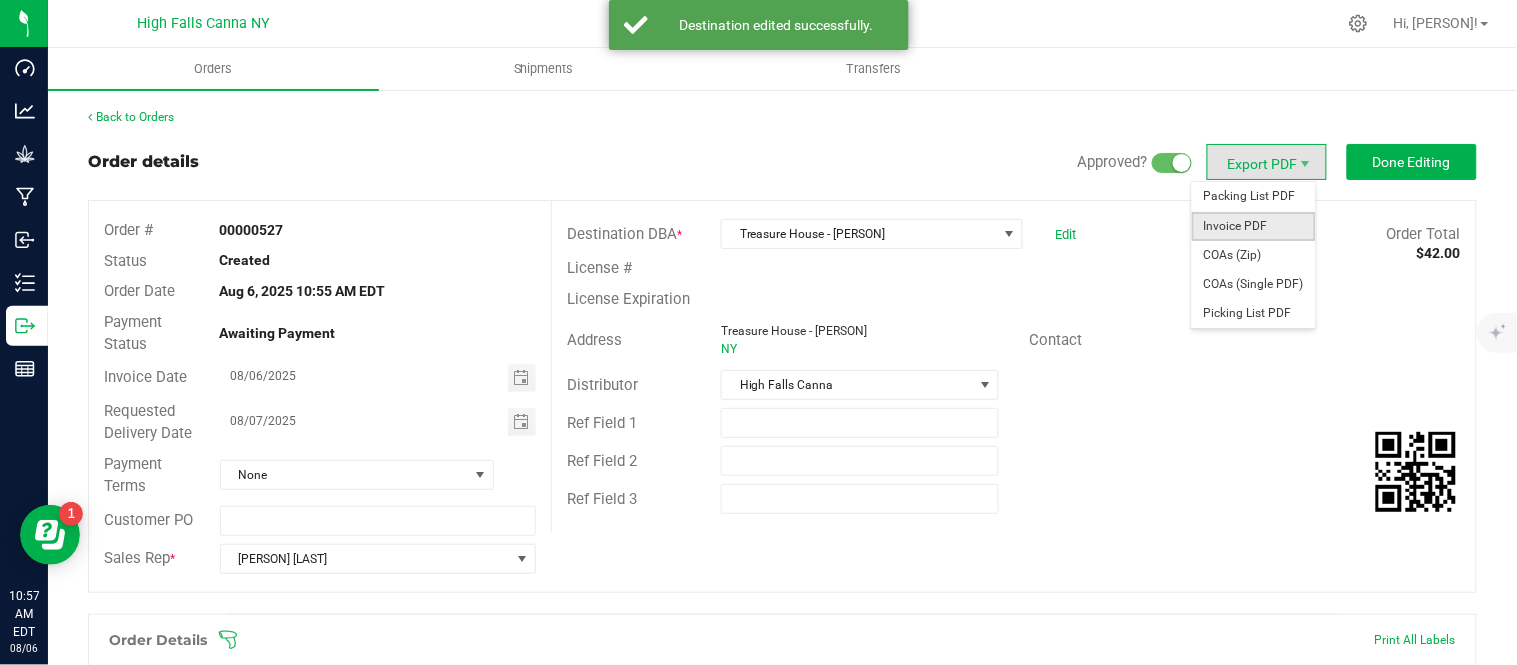 click on "Invoice PDF" at bounding box center [1254, 226] 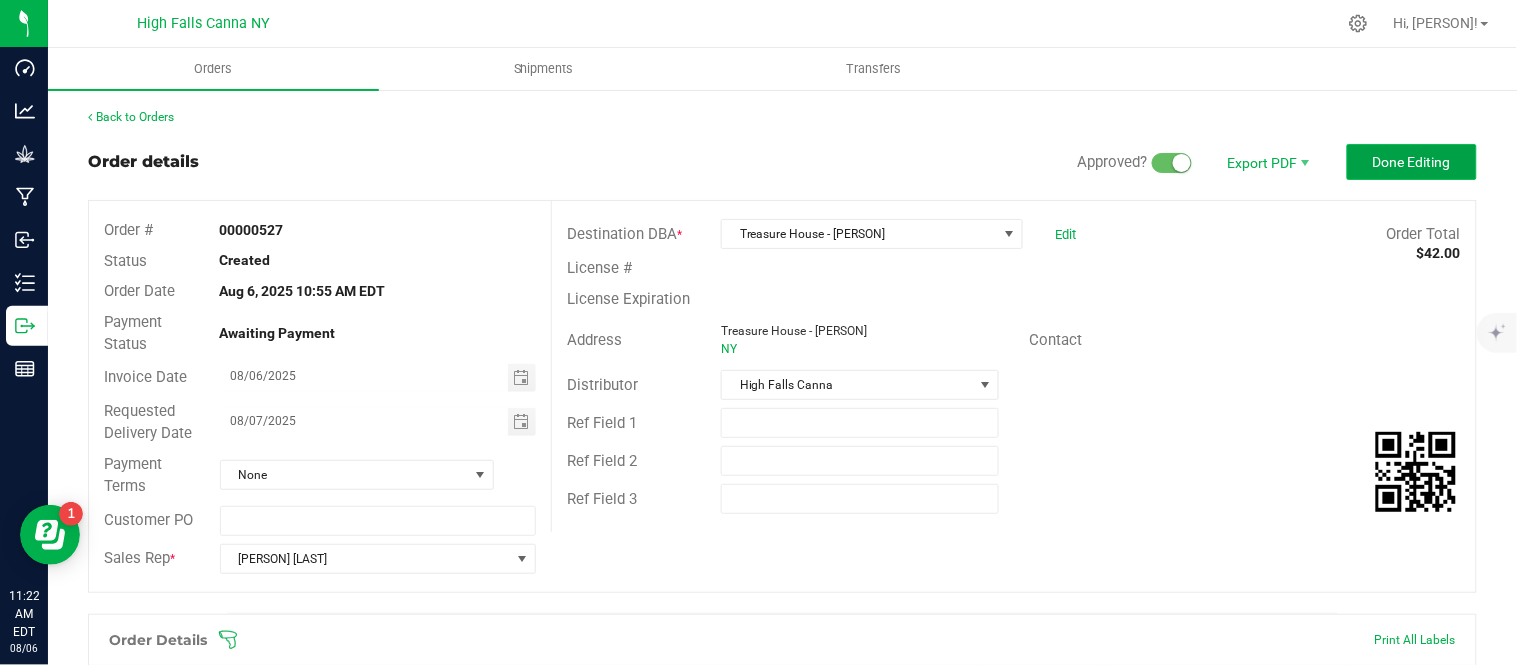 click on "Done Editing" at bounding box center [1412, 162] 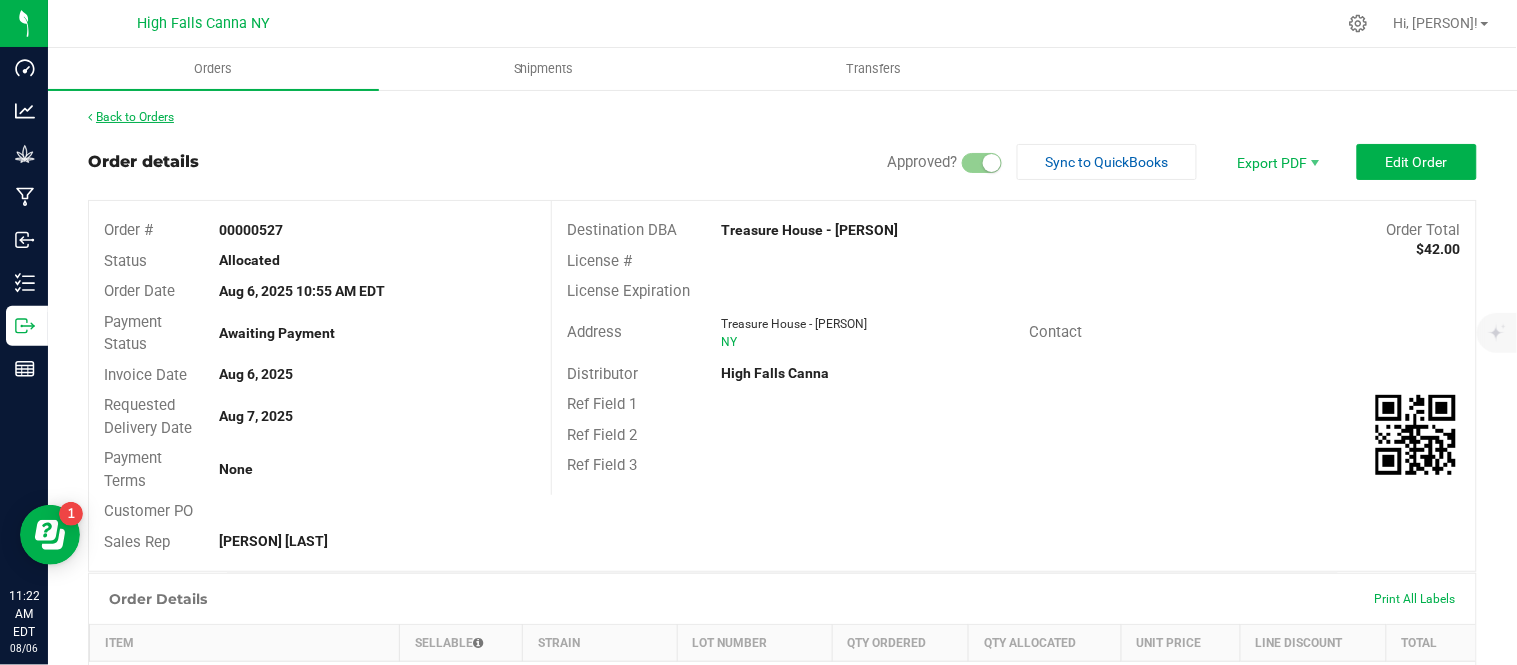 click on "Back to Orders" at bounding box center [131, 117] 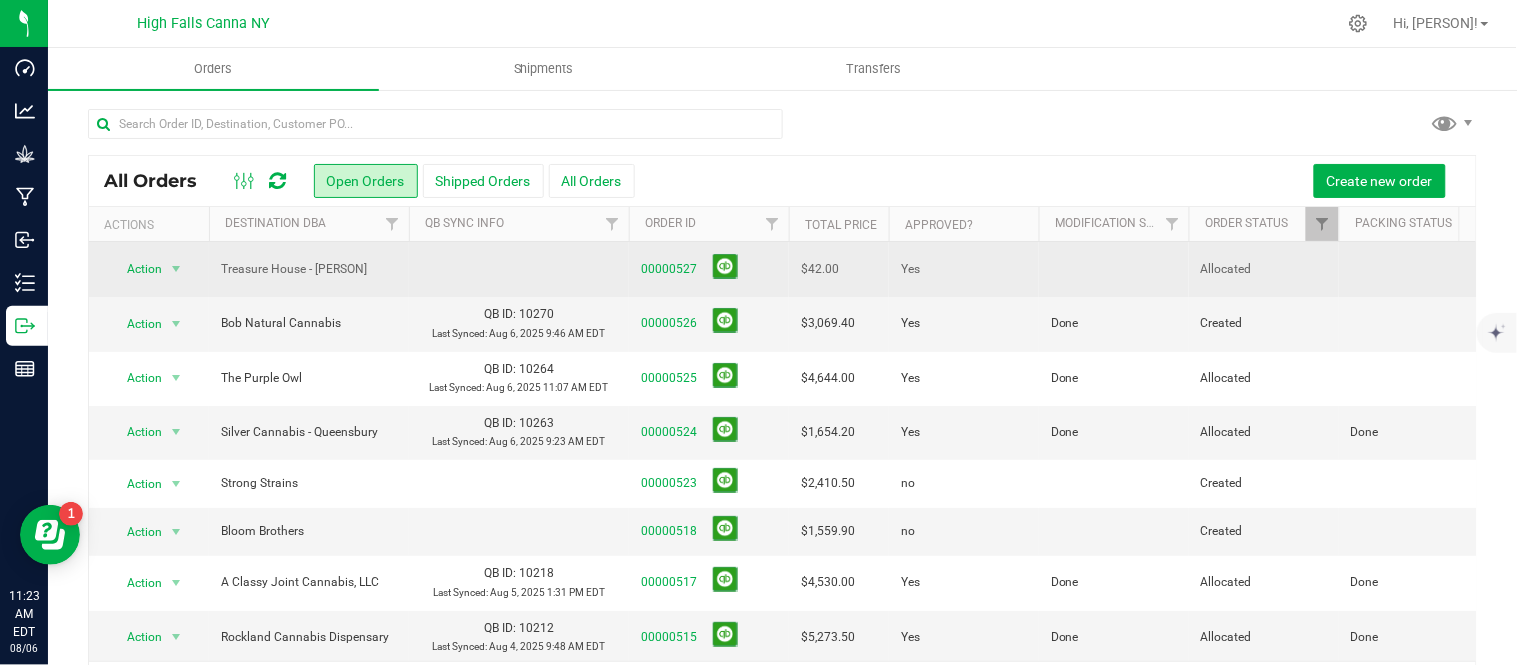 click at bounding box center (1114, 269) 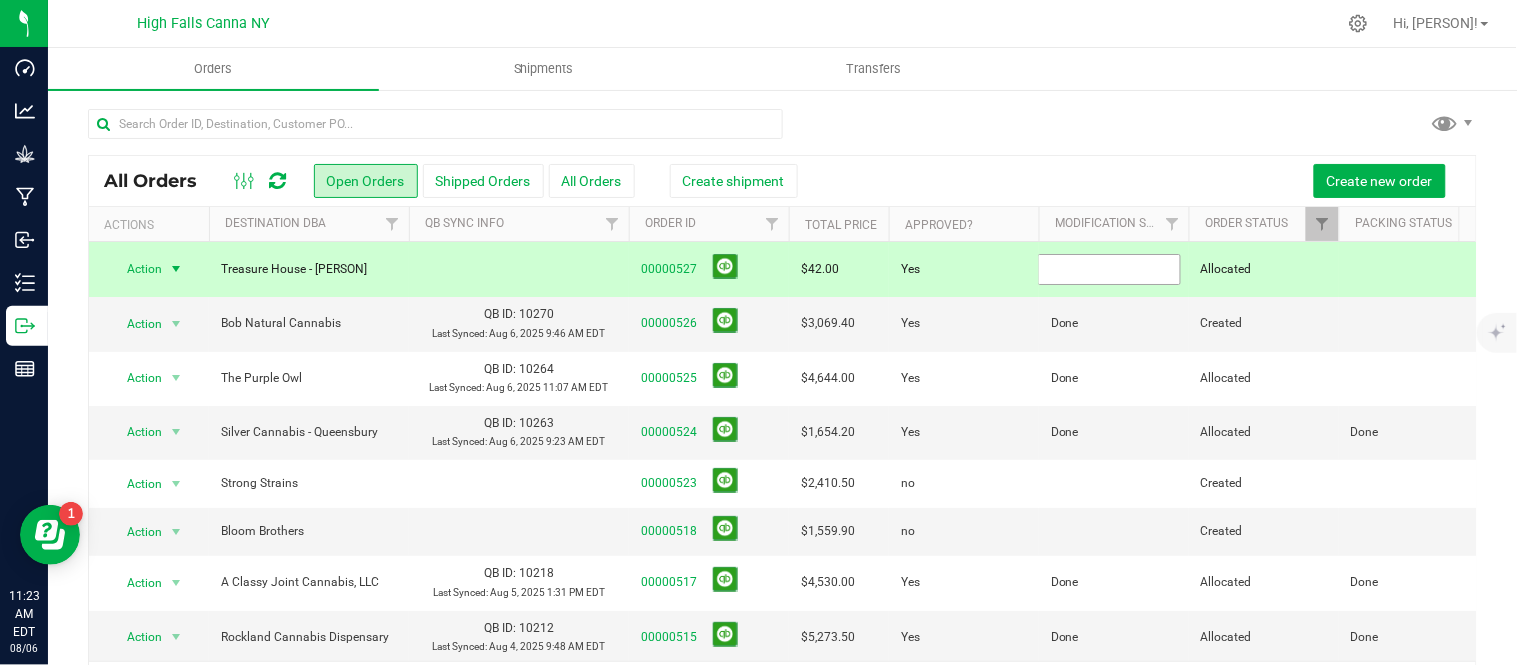 click at bounding box center [1109, 269] 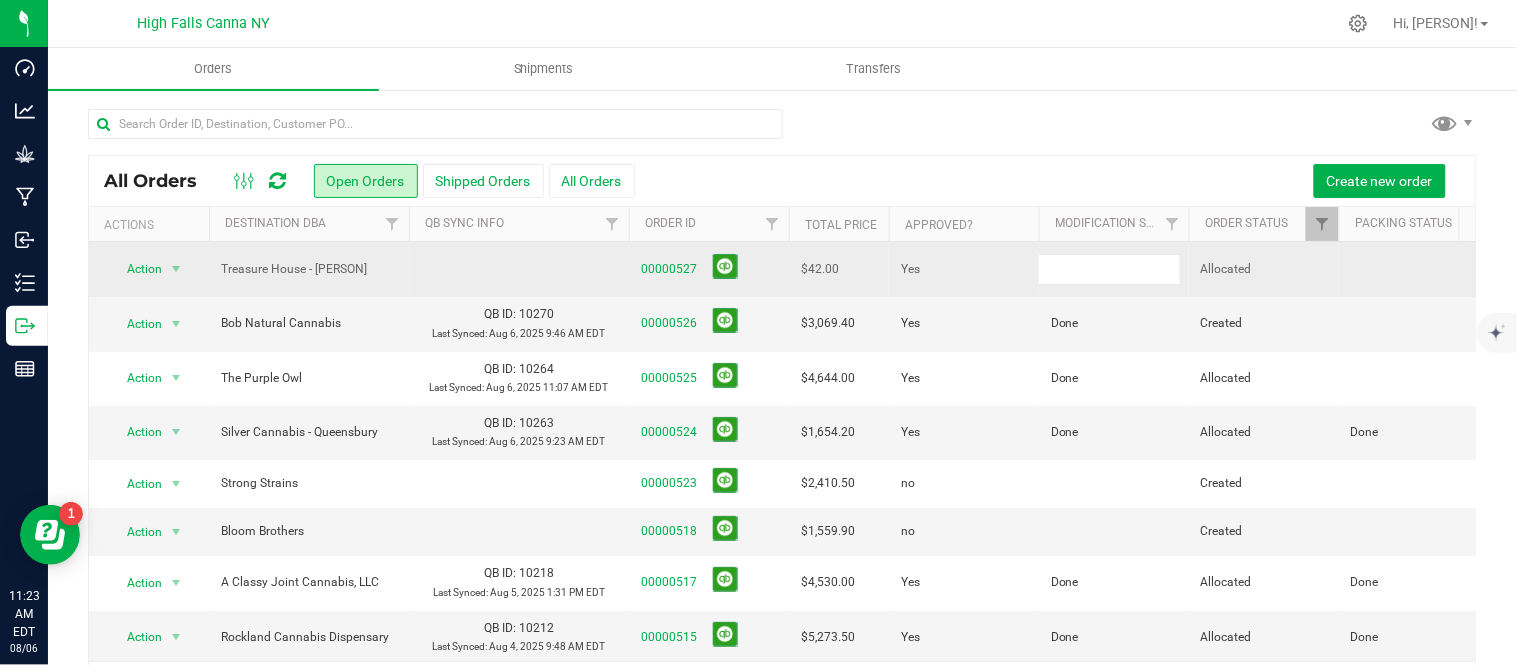 type on "Done" 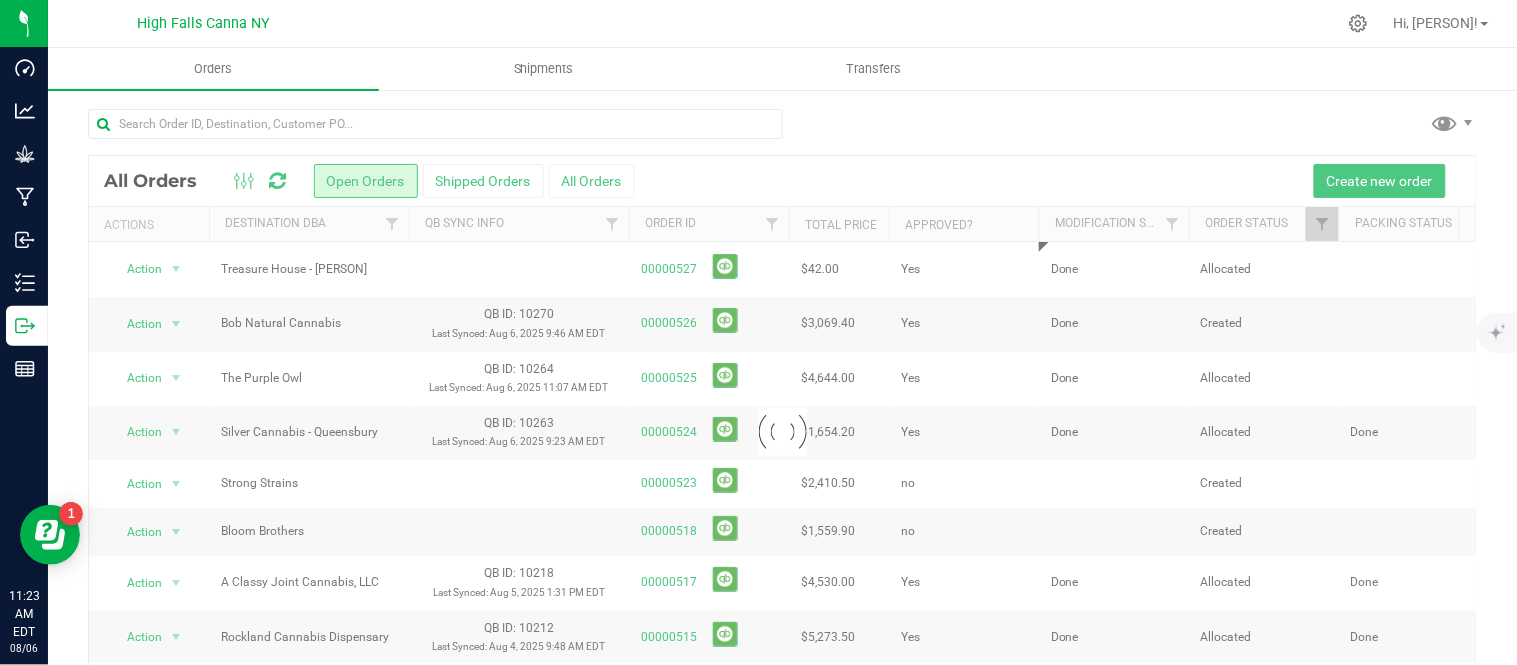 click at bounding box center [782, 432] 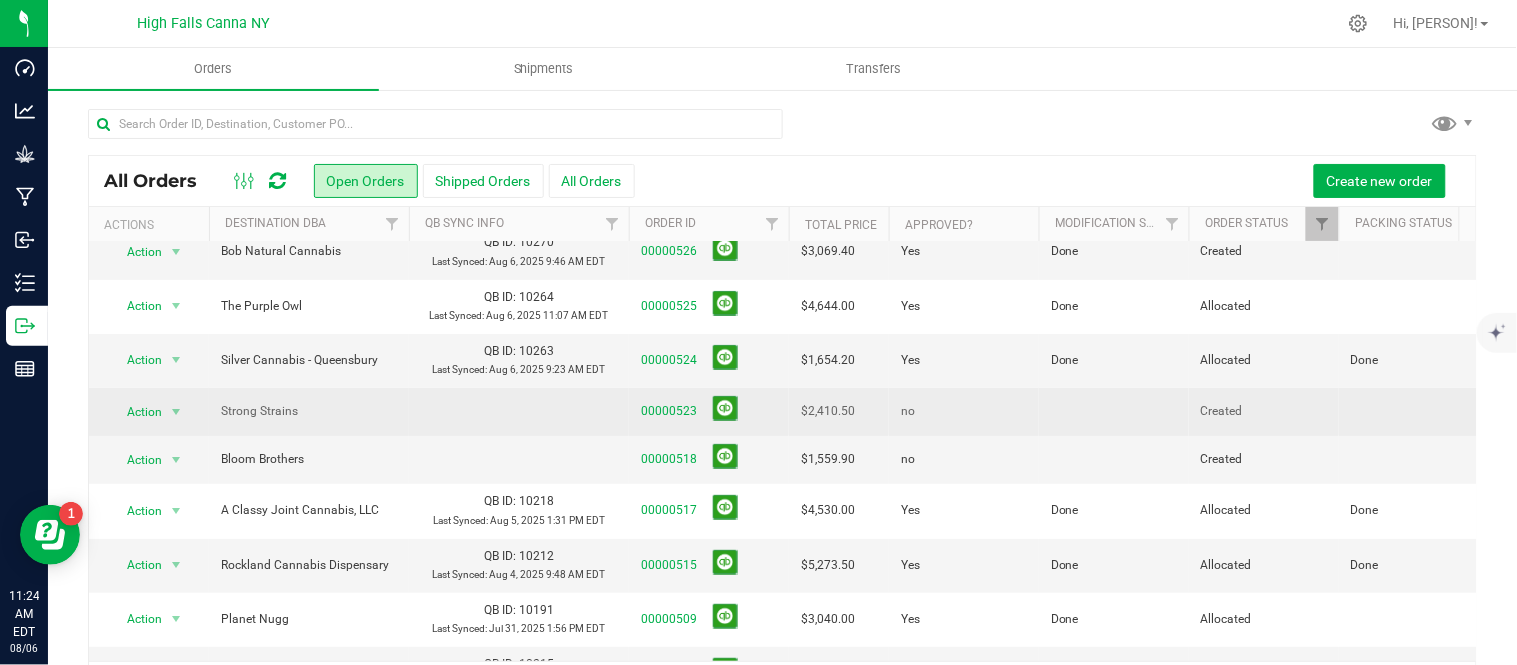 scroll, scrollTop: 111, scrollLeft: 0, axis: vertical 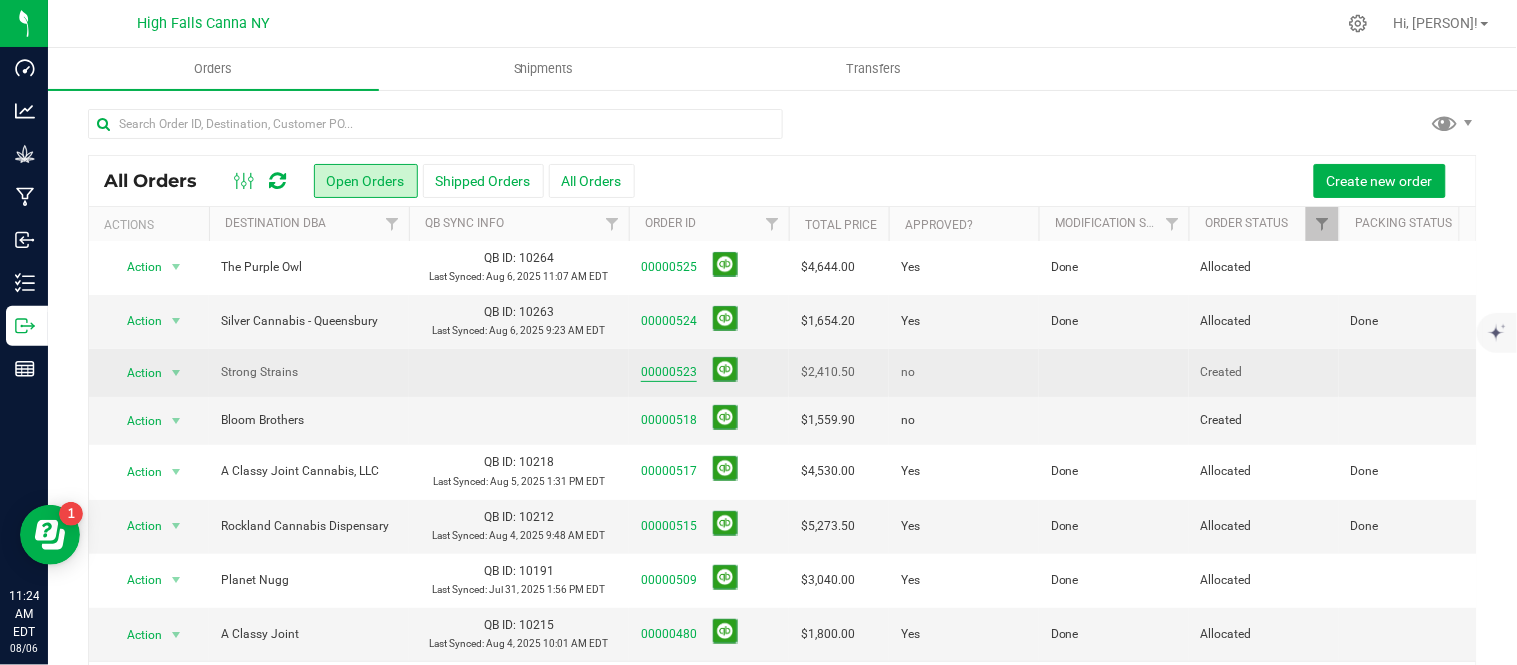 click on "00000523" at bounding box center [669, 372] 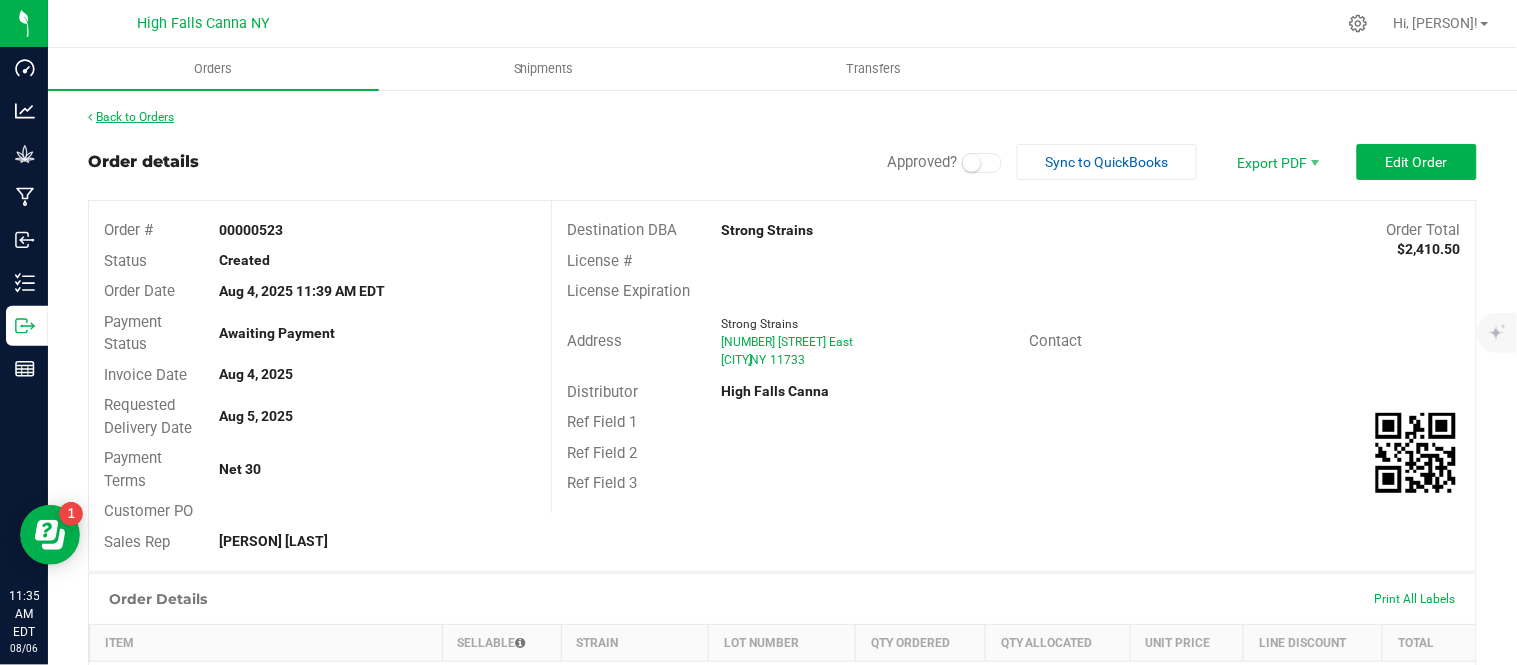 click on "Back to Orders" at bounding box center [131, 117] 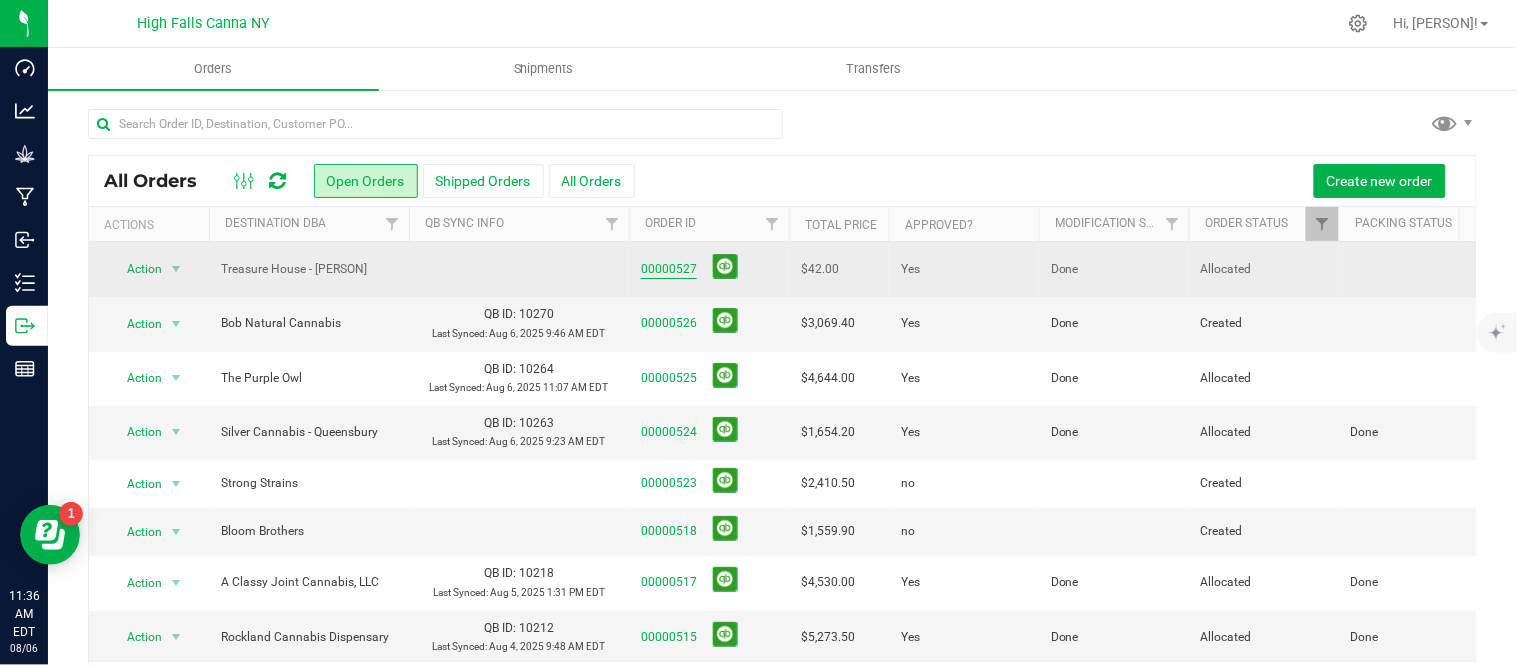 click on "00000527" at bounding box center (669, 269) 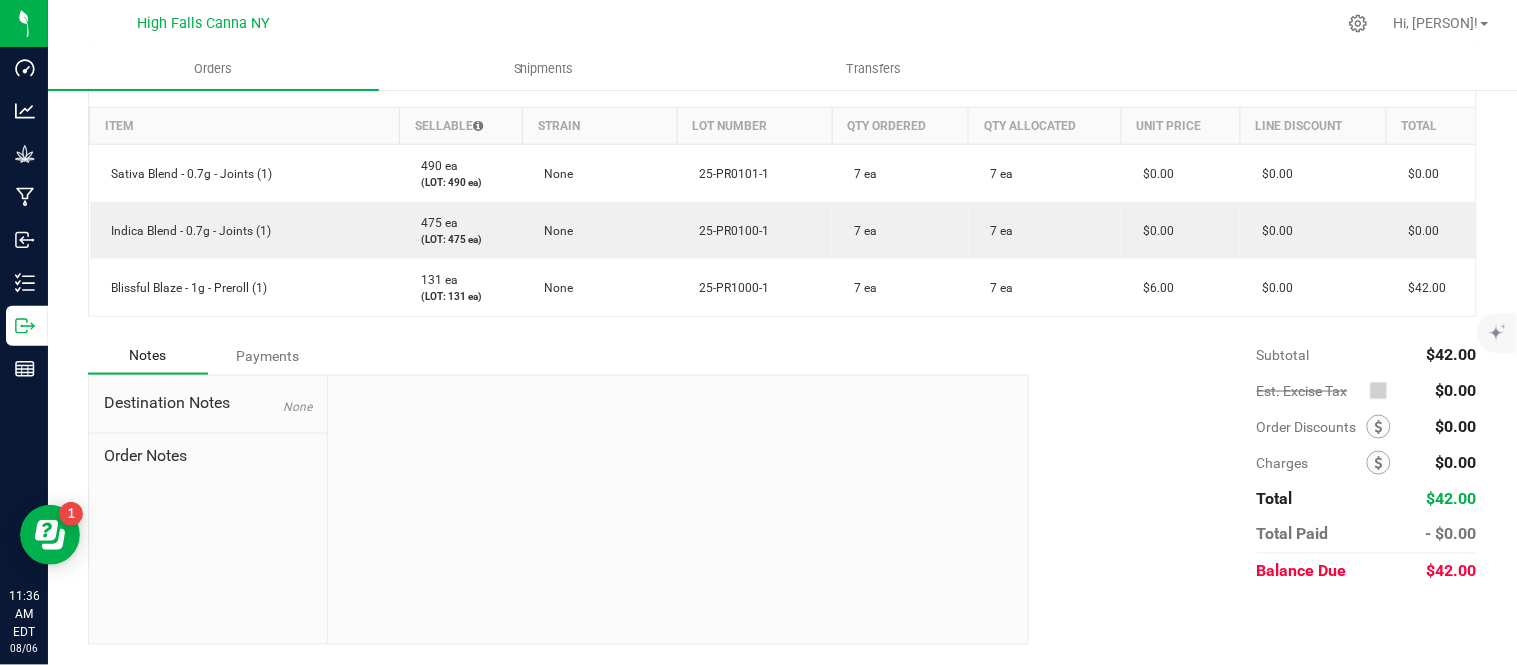 scroll, scrollTop: 427, scrollLeft: 0, axis: vertical 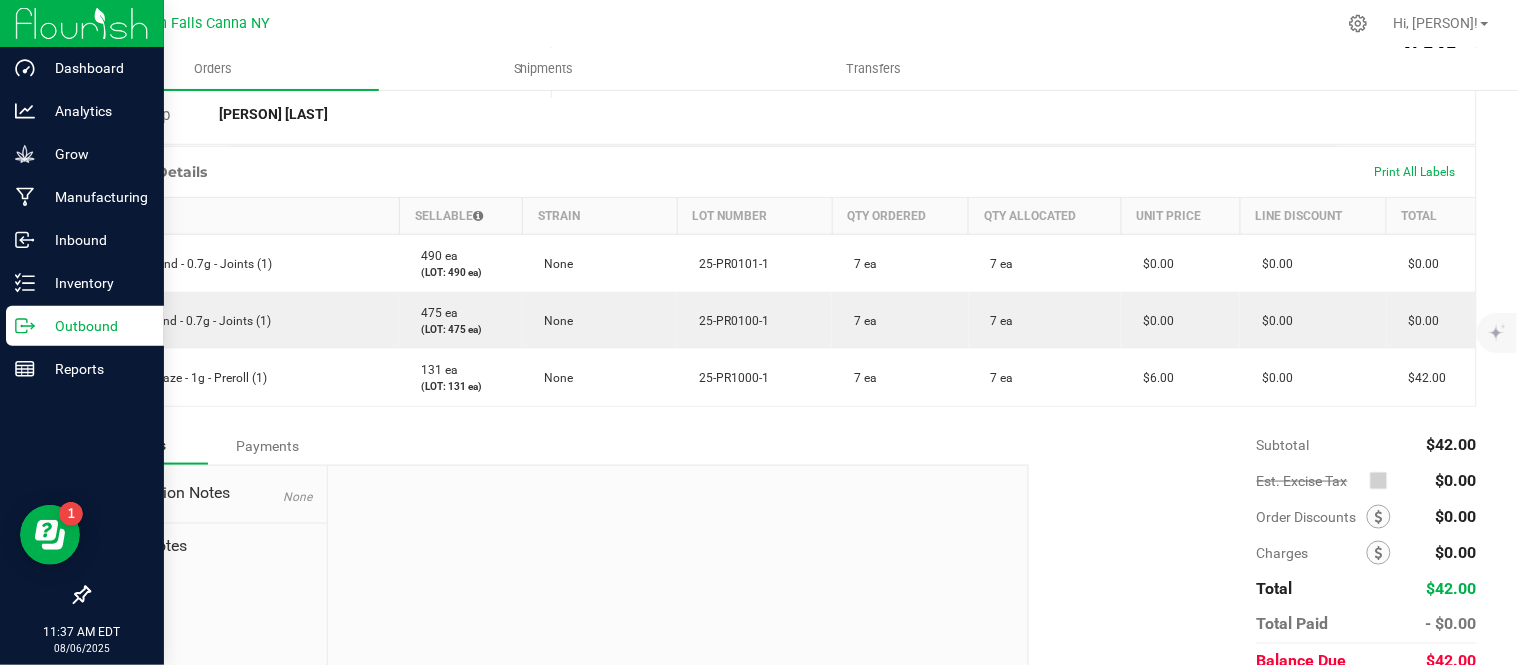 click 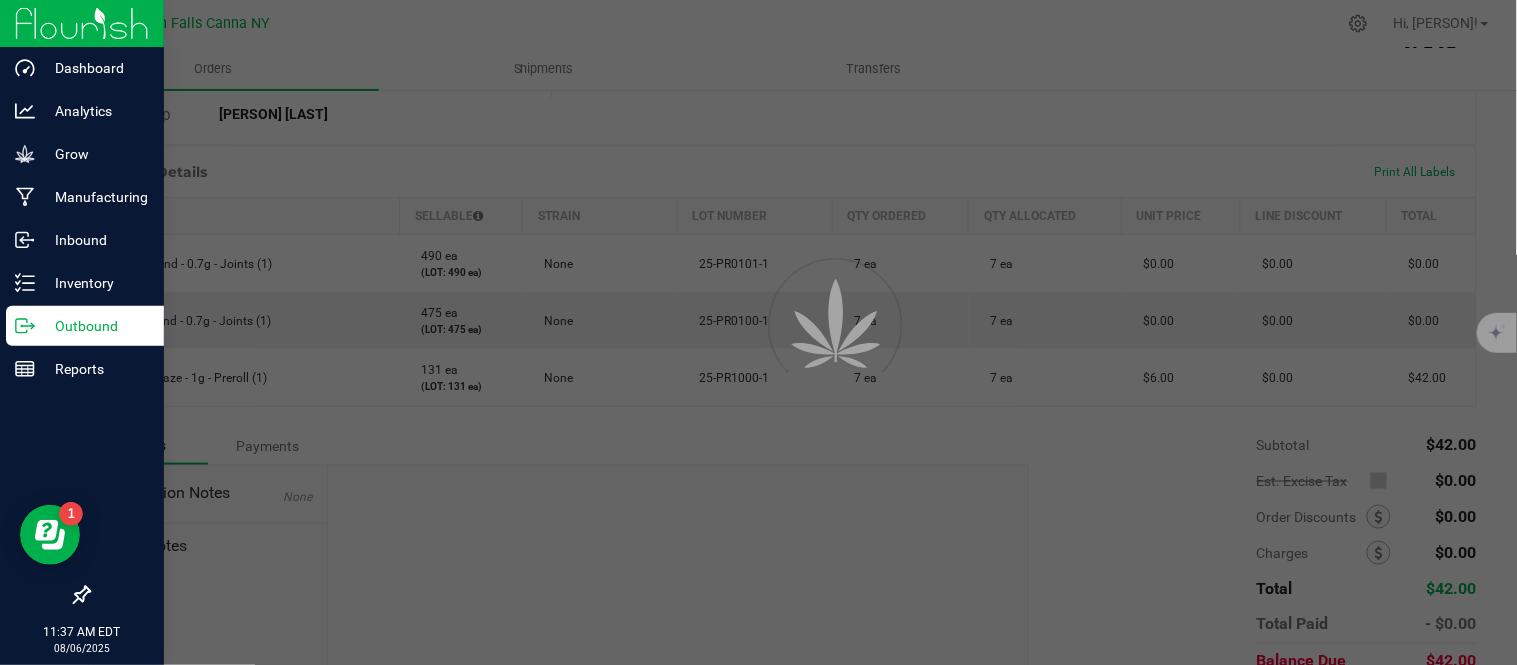 scroll, scrollTop: 0, scrollLeft: 0, axis: both 